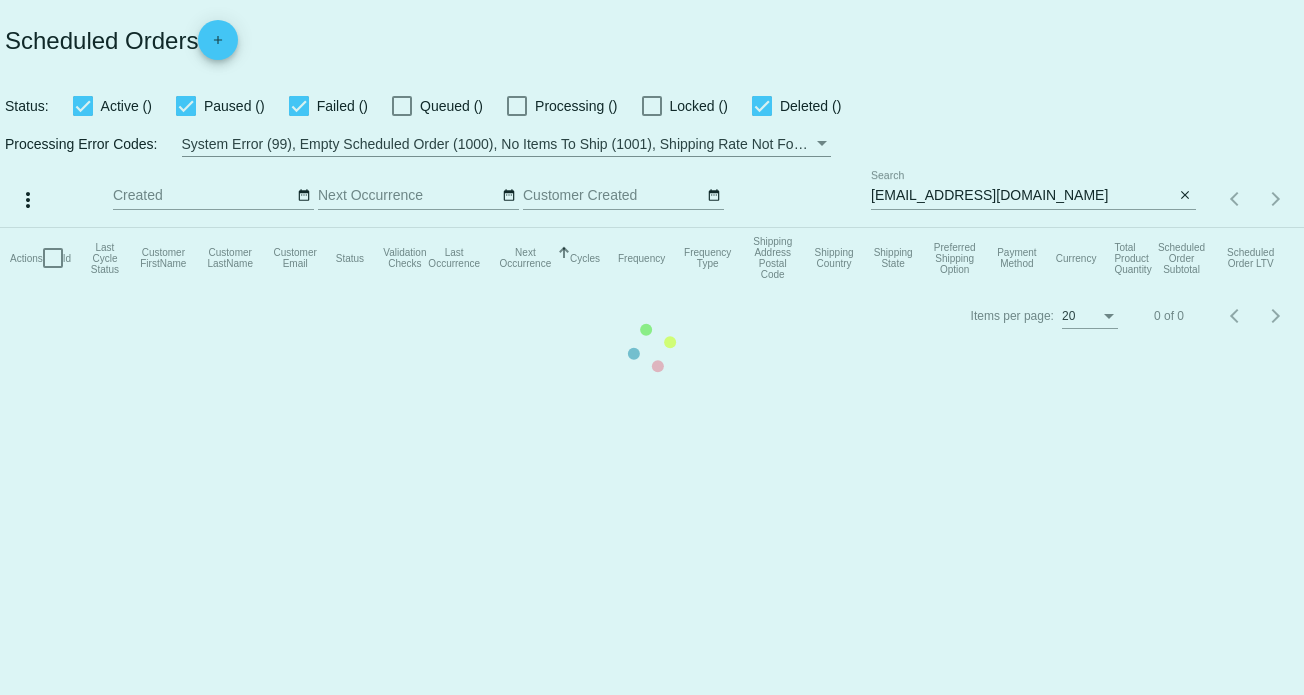 scroll, scrollTop: 0, scrollLeft: 0, axis: both 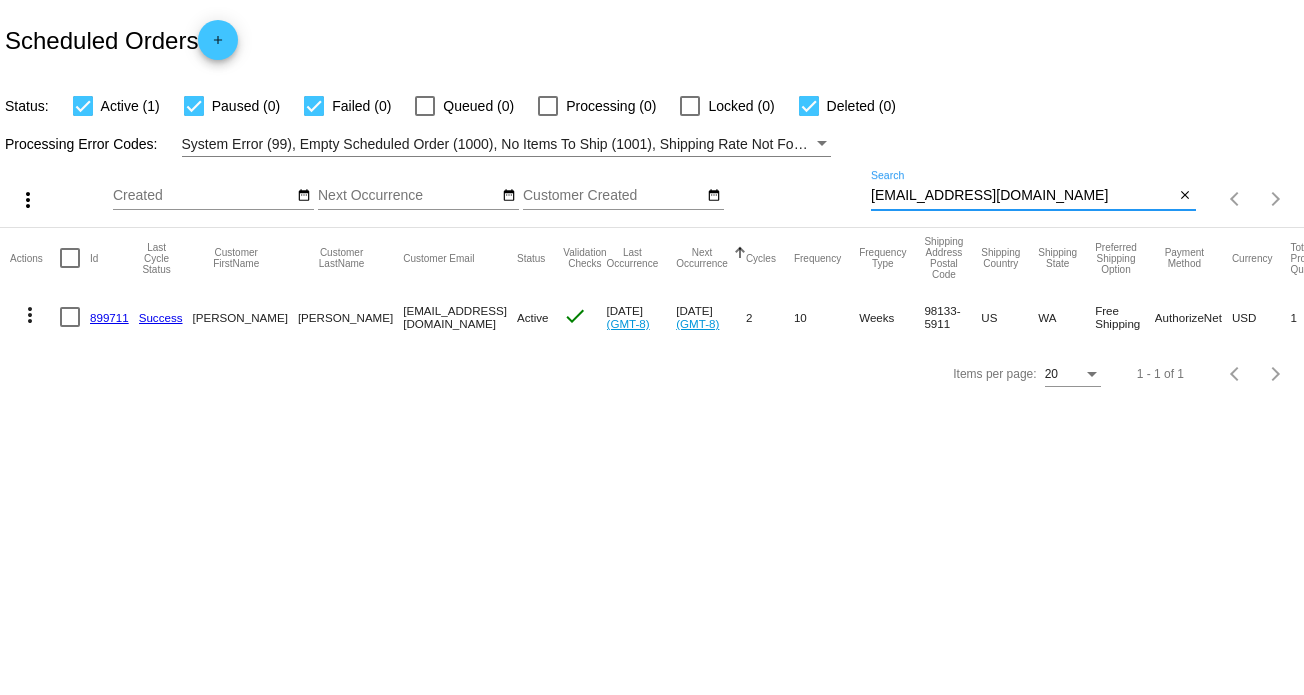 drag, startPoint x: 1008, startPoint y: 188, endPoint x: 796, endPoint y: 189, distance: 212.00237 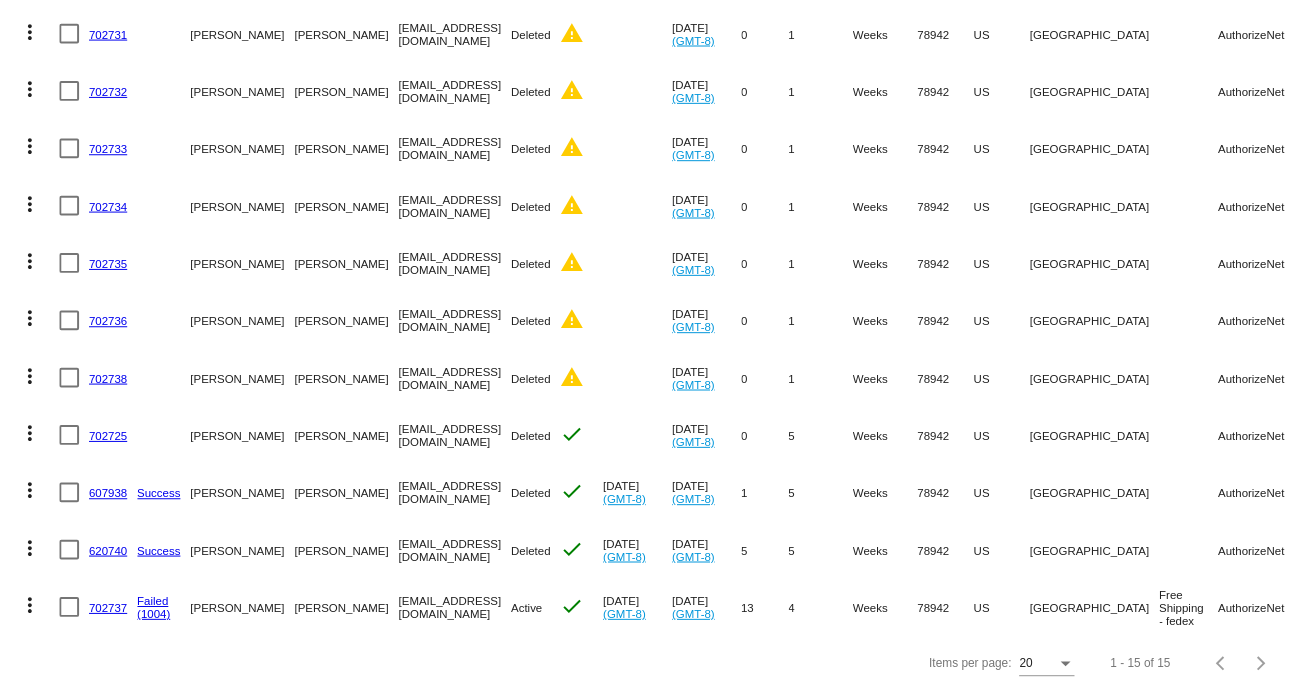 scroll, scrollTop: 534, scrollLeft: 0, axis: vertical 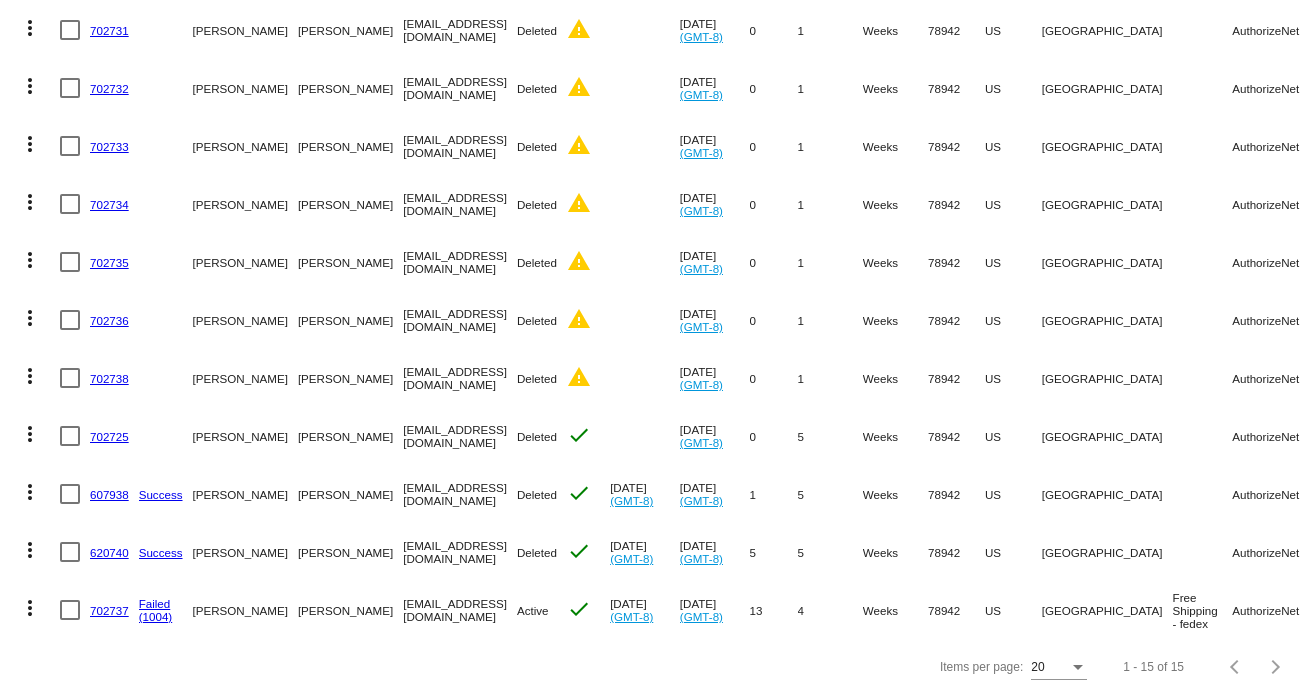 click on "more_vert" 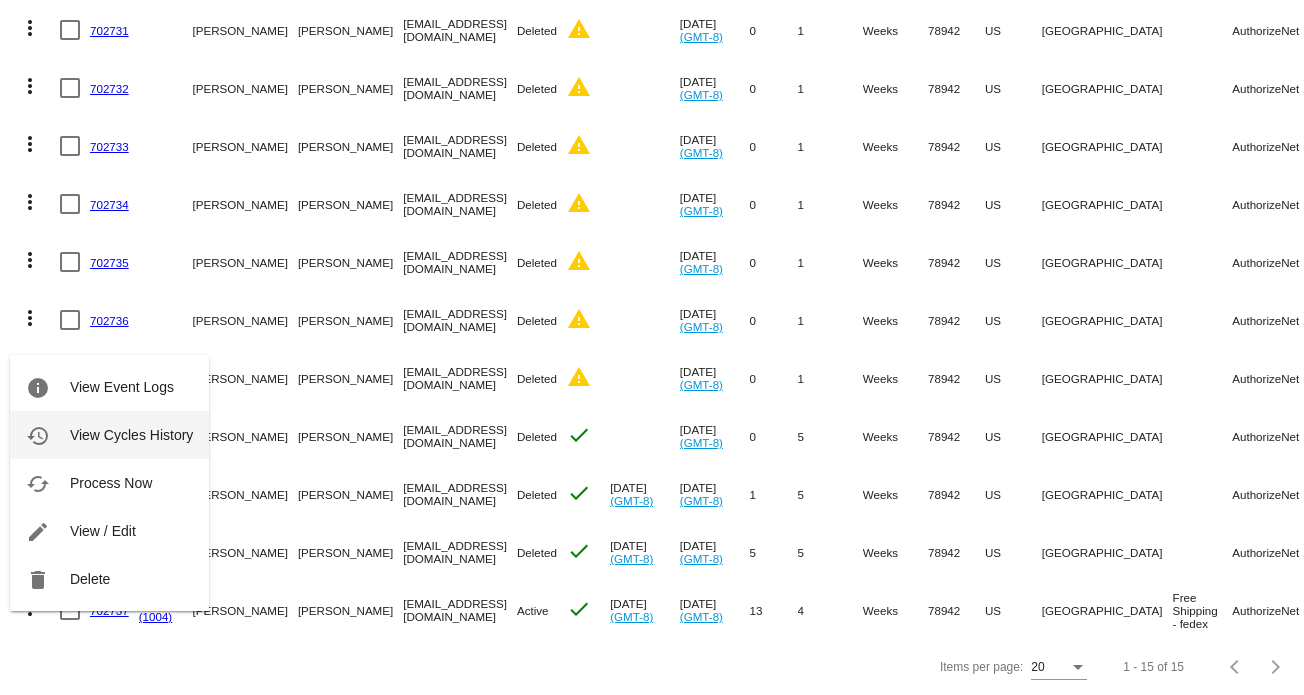 click on "history
View Cycles History" at bounding box center (109, 435) 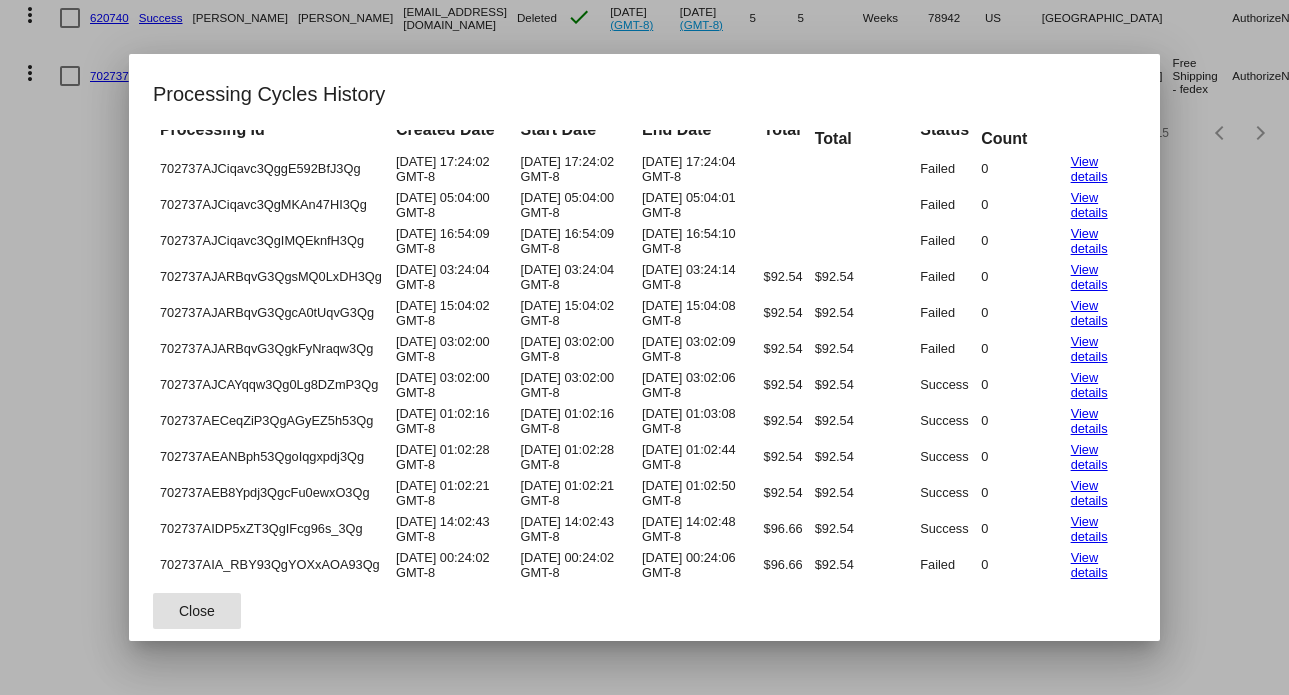 scroll, scrollTop: 0, scrollLeft: 0, axis: both 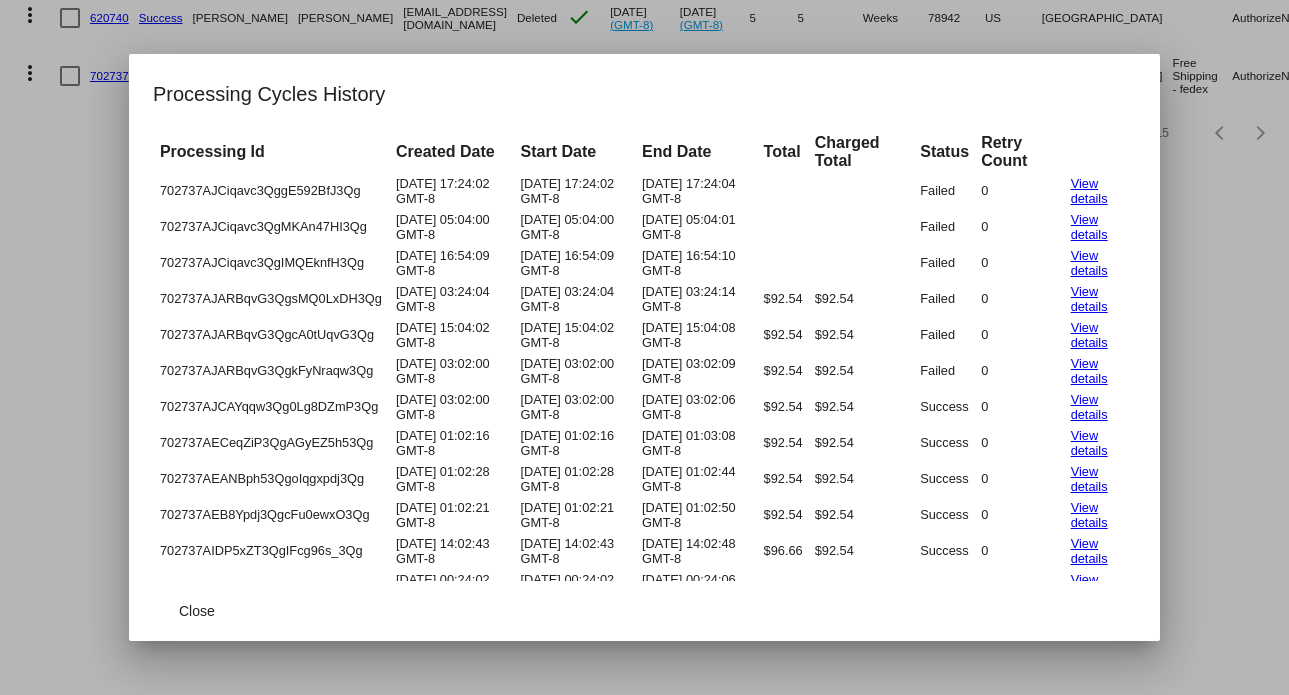 click at bounding box center [644, 347] 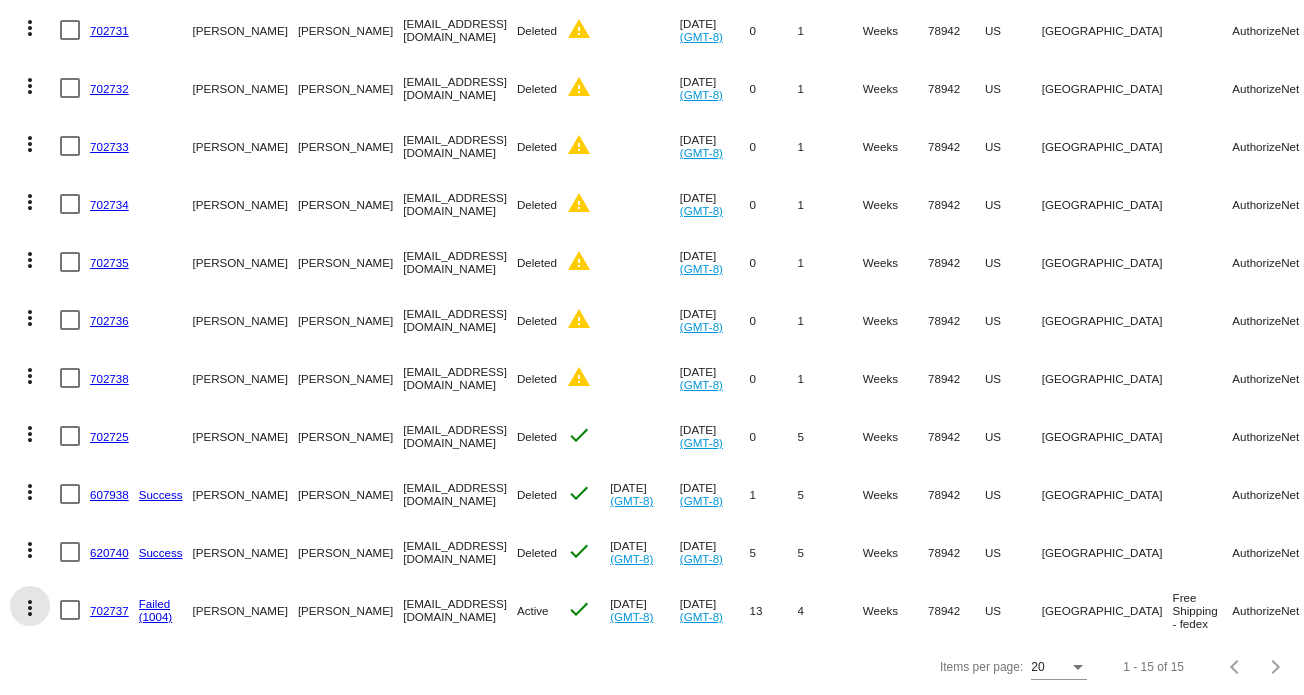 click on "more_vert" 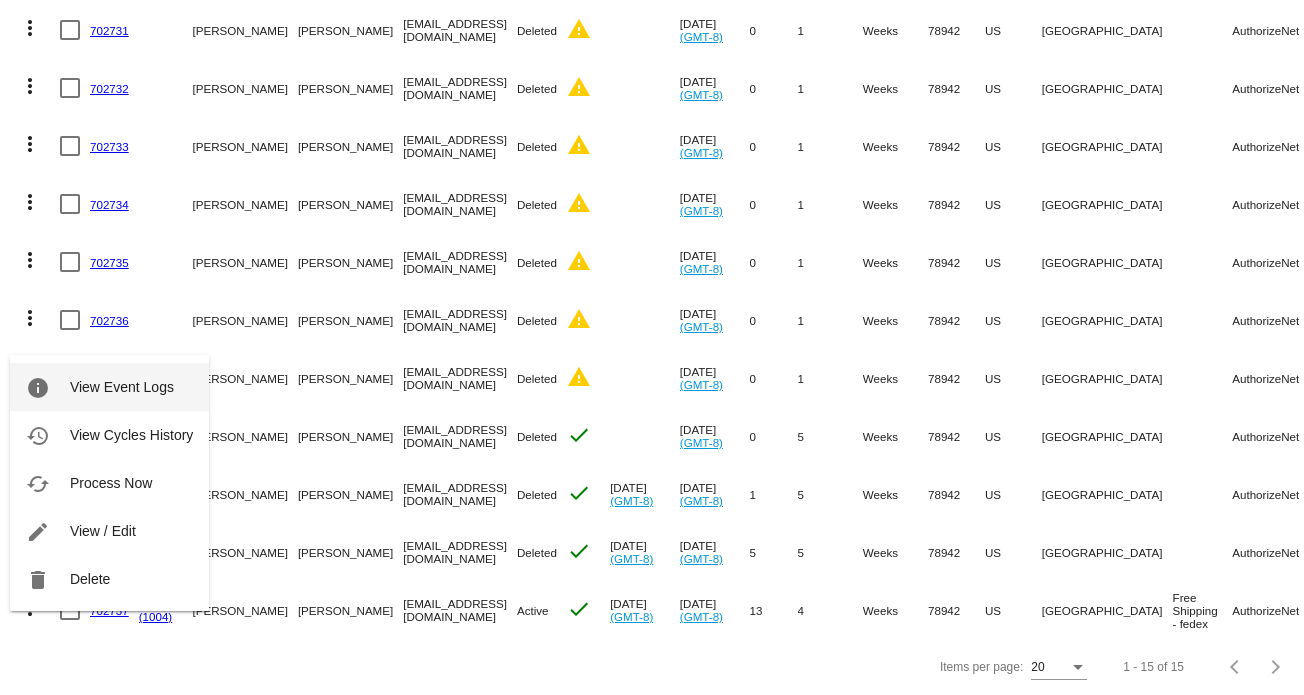 click on "View Event Logs" at bounding box center (122, 387) 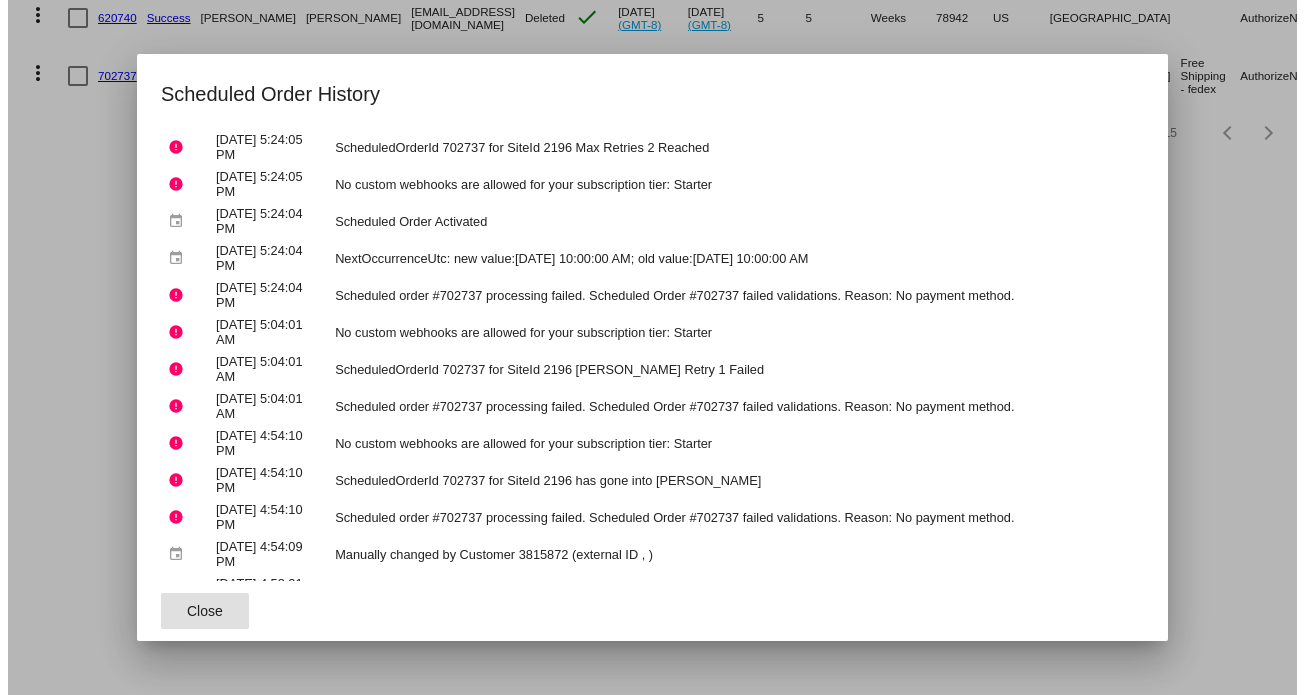 scroll, scrollTop: 0, scrollLeft: 0, axis: both 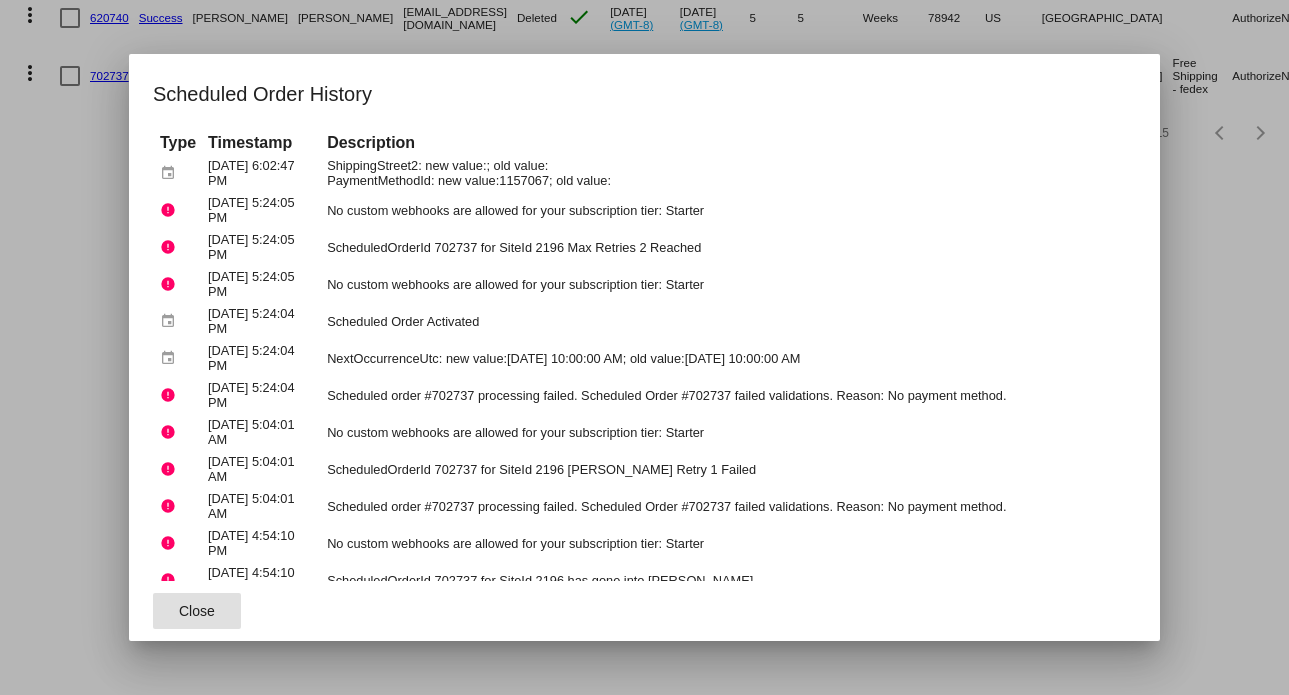 click on "Close" 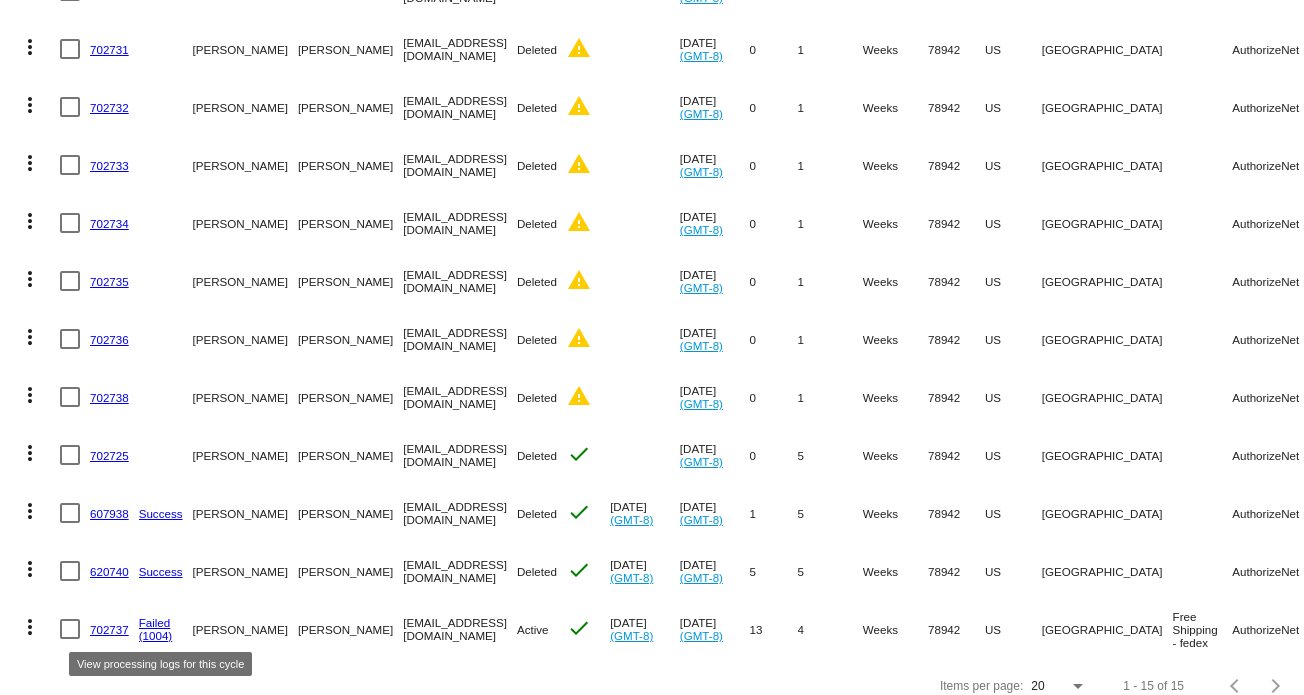 scroll, scrollTop: 534, scrollLeft: 0, axis: vertical 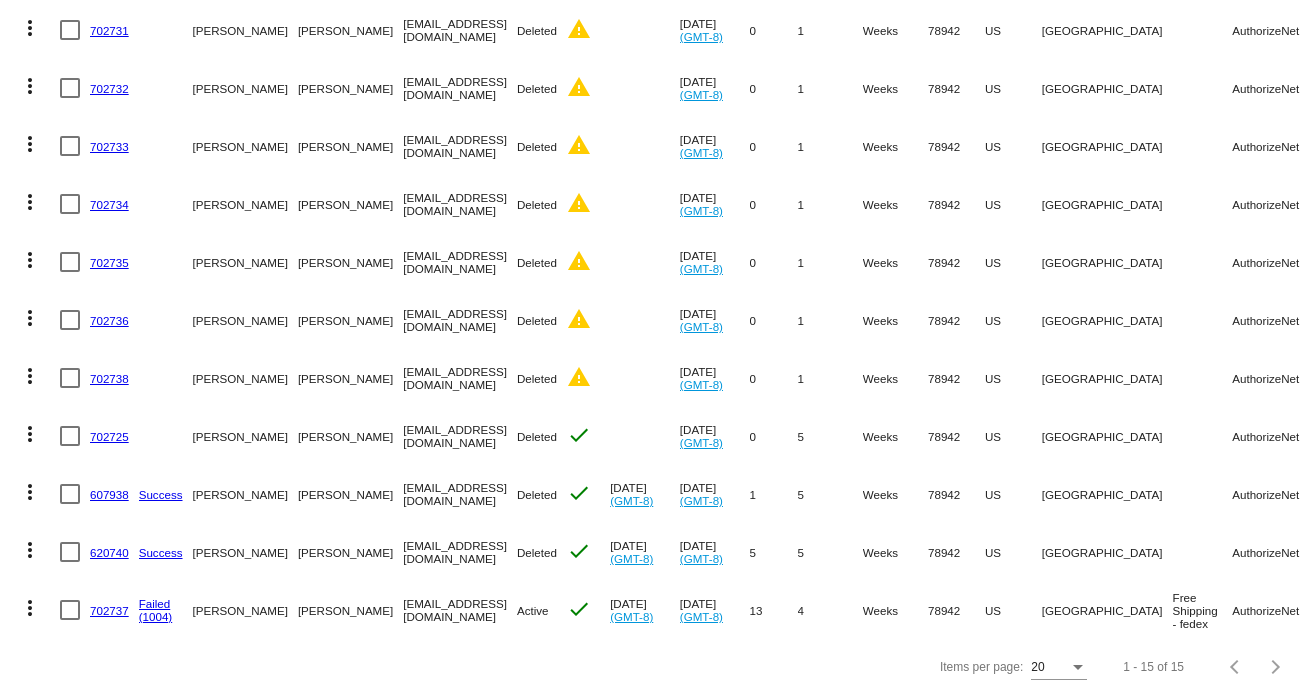 click on "702737" 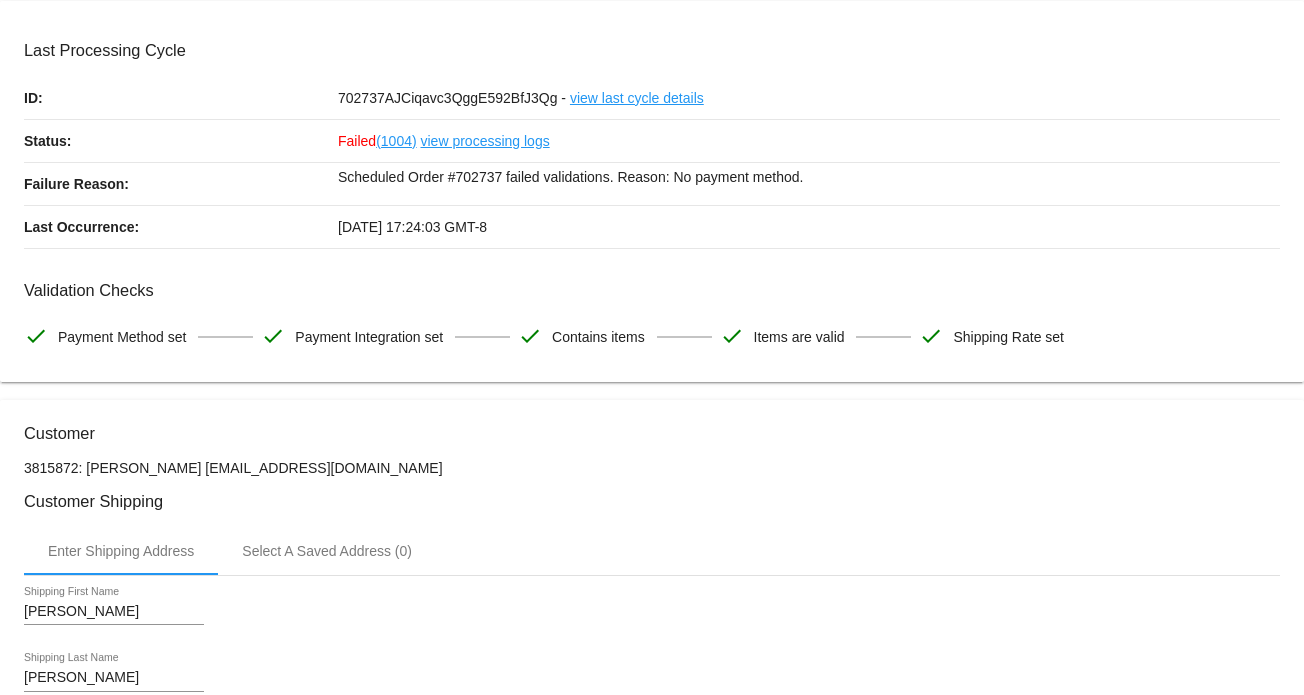 scroll, scrollTop: 100, scrollLeft: 0, axis: vertical 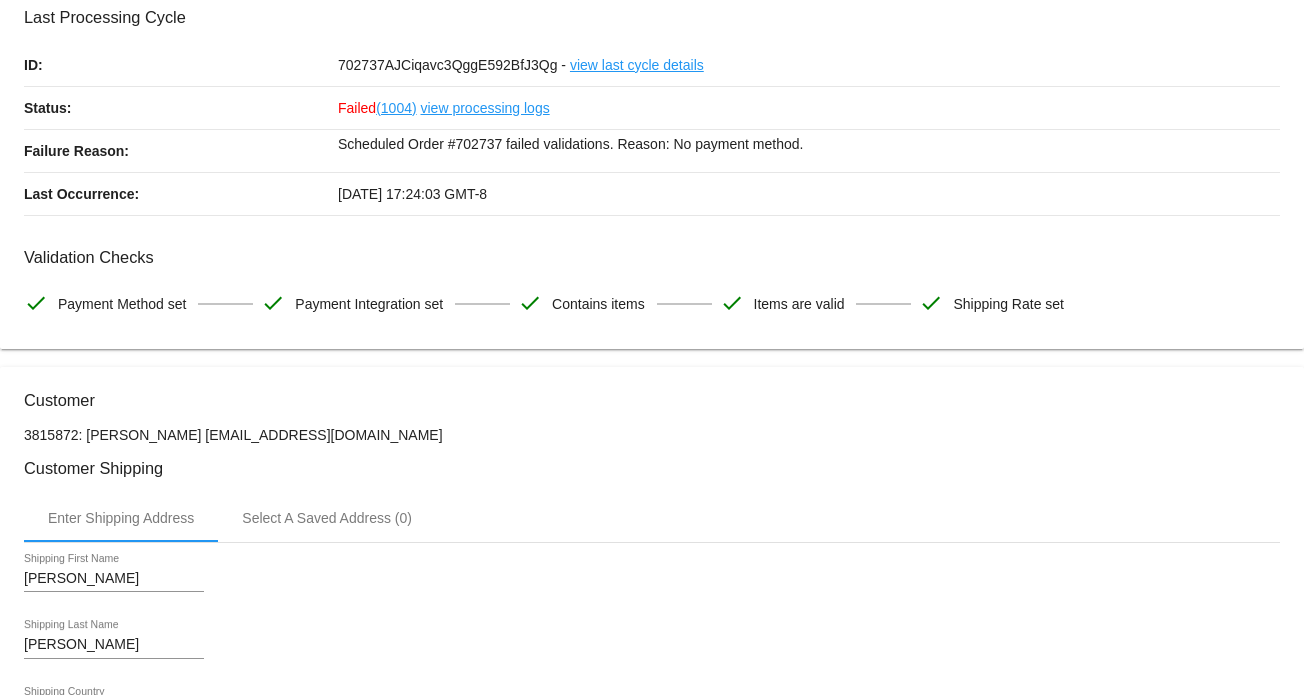 click on "view processing logs" 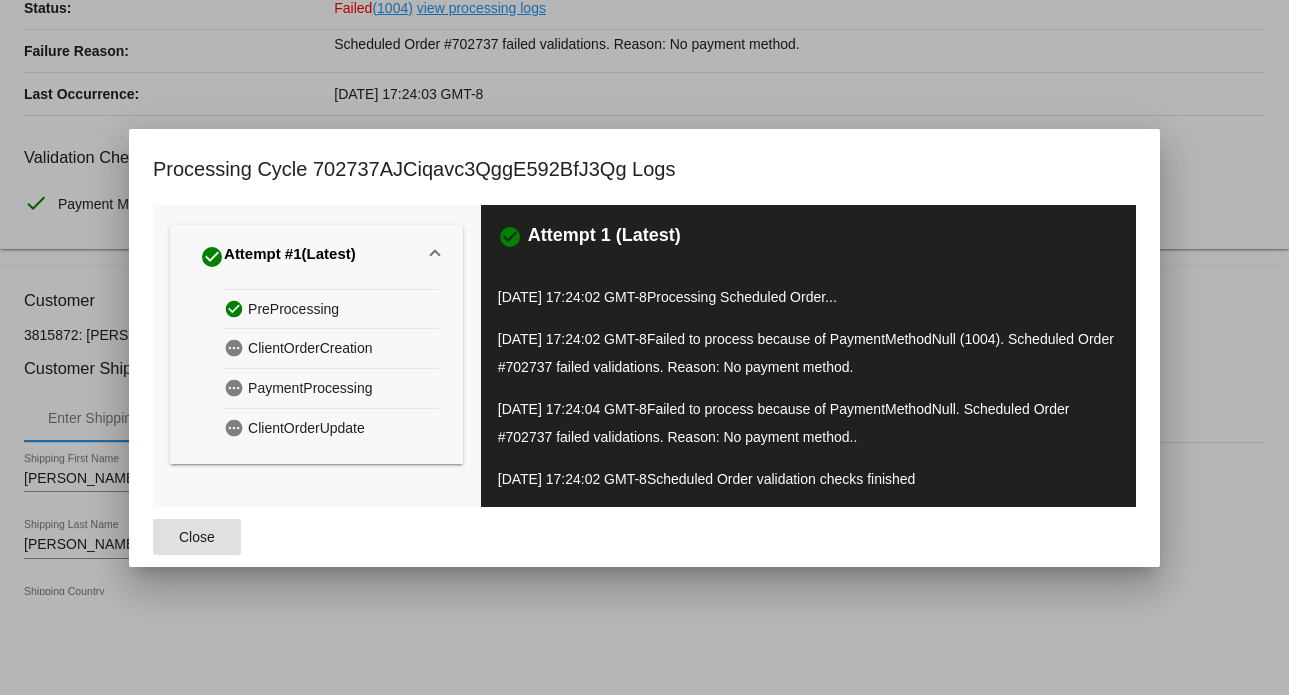 click on "Close" 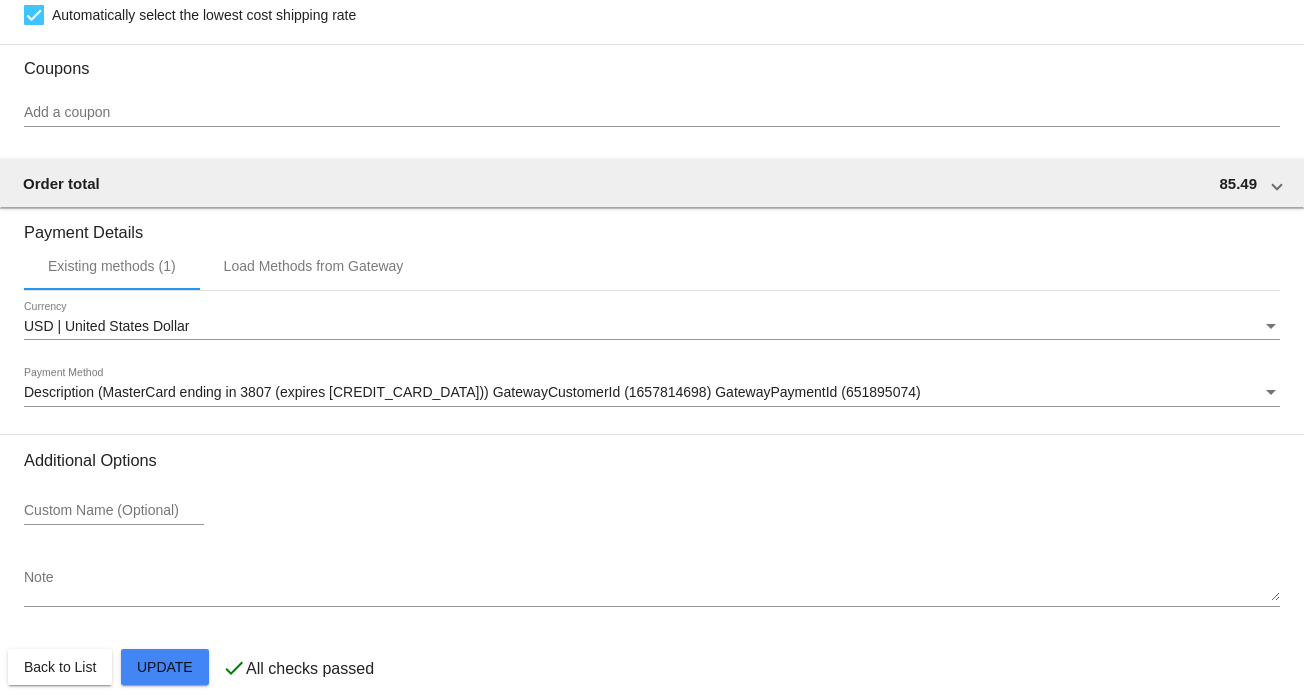 scroll, scrollTop: 1777, scrollLeft: 0, axis: vertical 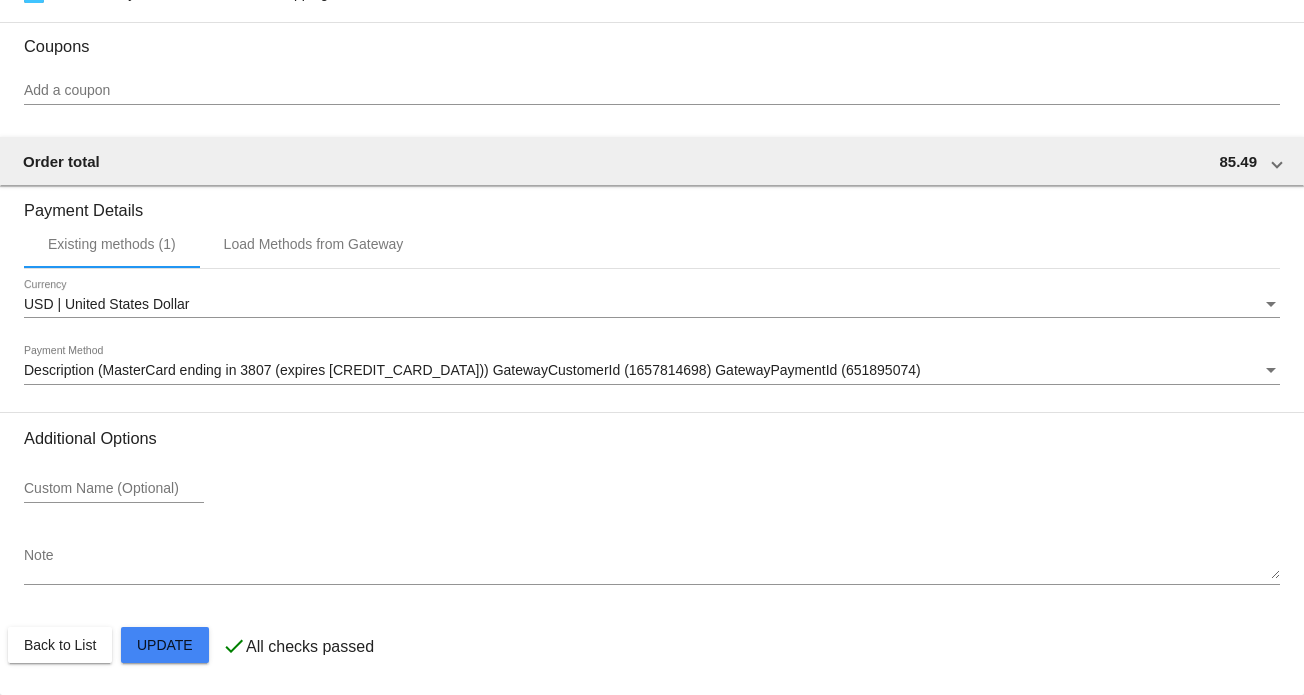 click on "Description (MasterCard ending in 3807 (expires 08/28)) GatewayCustomerId (1657814698)
GatewayPaymentId (651895074)" at bounding box center [472, 370] 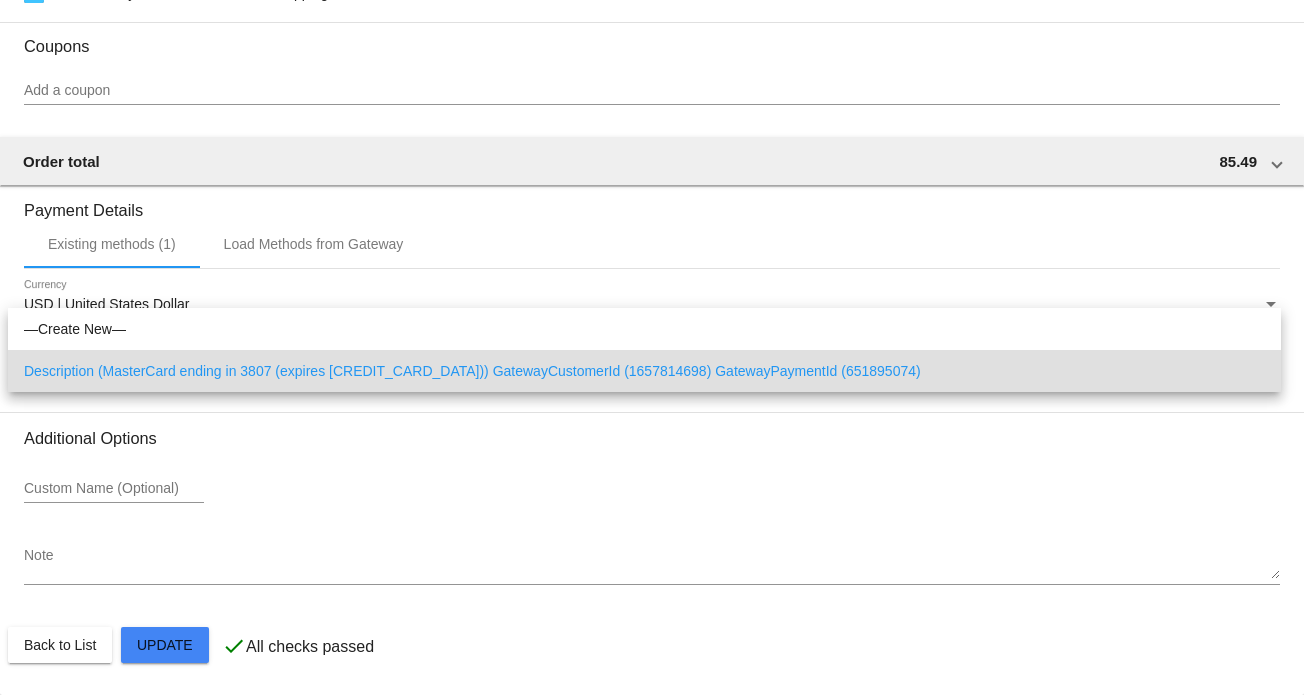 click on "Description (MasterCard ending in 3807 (expires 08/28)) GatewayCustomerId (1657814698)
GatewayPaymentId (651895074)" at bounding box center [644, 371] 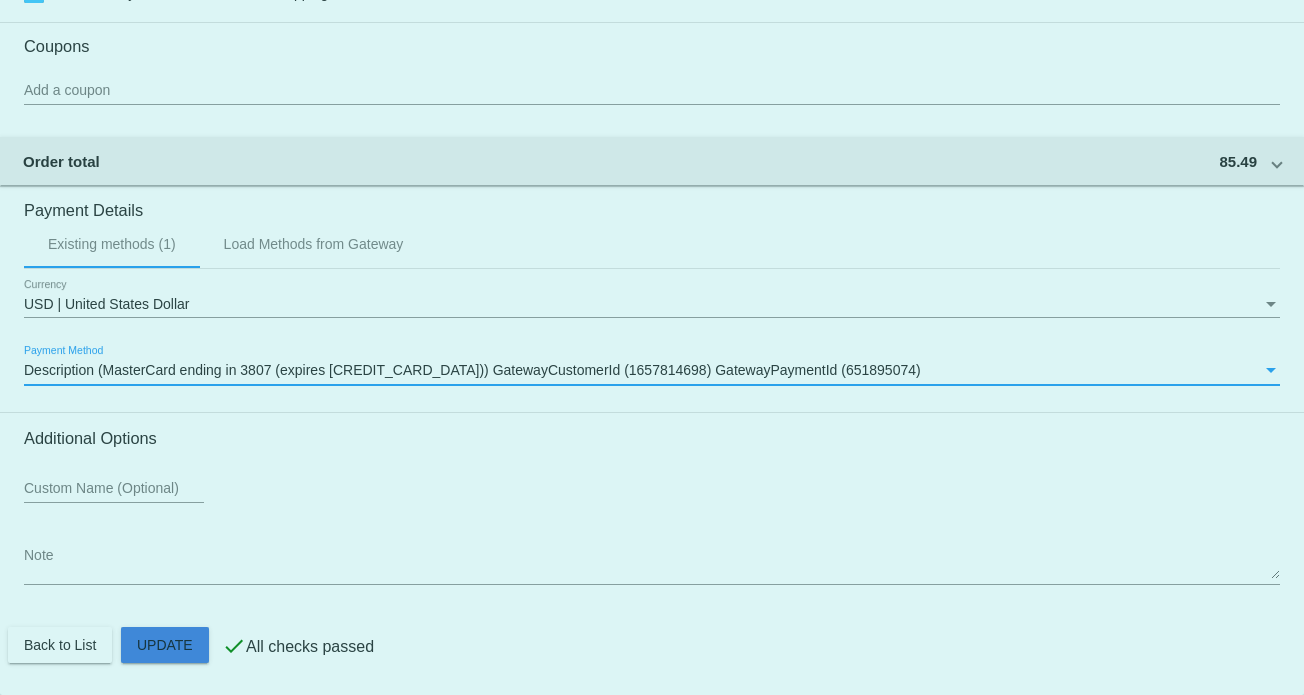 click on "Customer
3815872: Robert Schacherl
howdy@starloveranch.com
Customer Shipping
Enter Shipping Address Select A Saved Address (0)
Robert
Shipping First Name
Schacherl
Shipping Last Name
US | USA
Shipping Country
1408 County Road 121
Shipping Street 1
Shipping Street 2
Giddings
Shipping City
TX | Texas
Shipping State
78942
Shipping Postcode
Scheduled Order Details
Frequency:
Every 4 weeks
Active
Status 1 13" 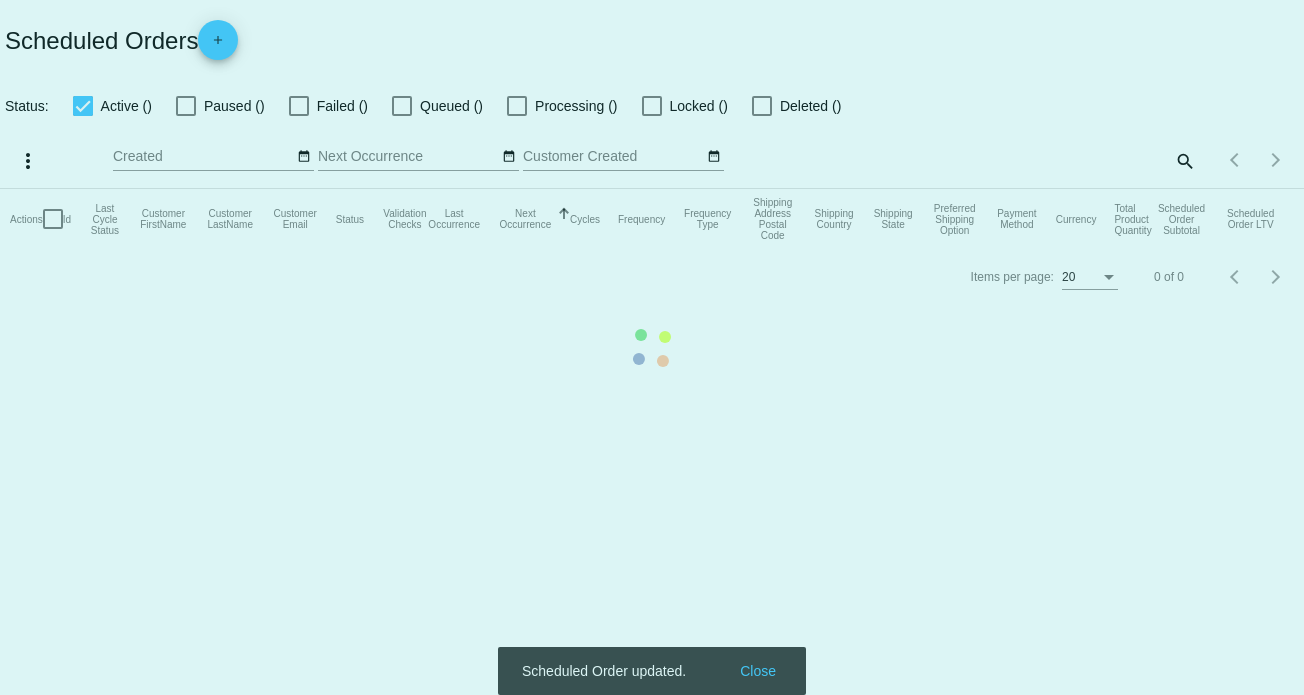checkbox on "true" 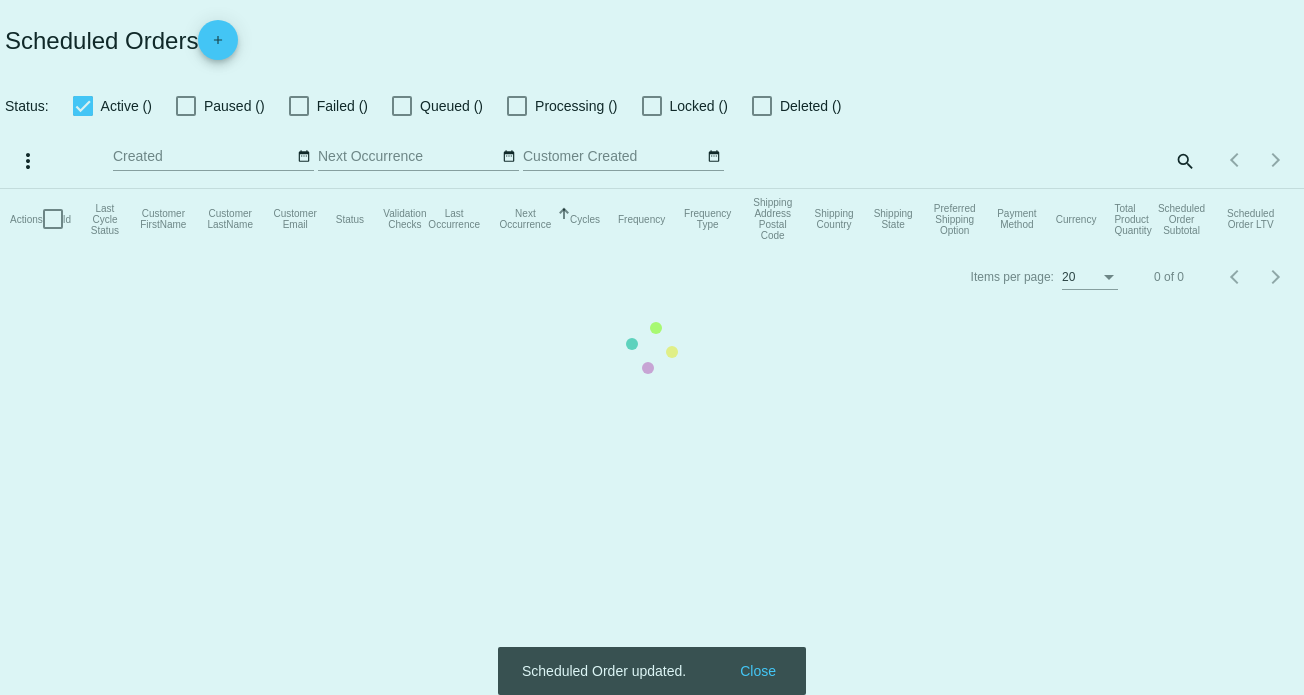 checkbox on "true" 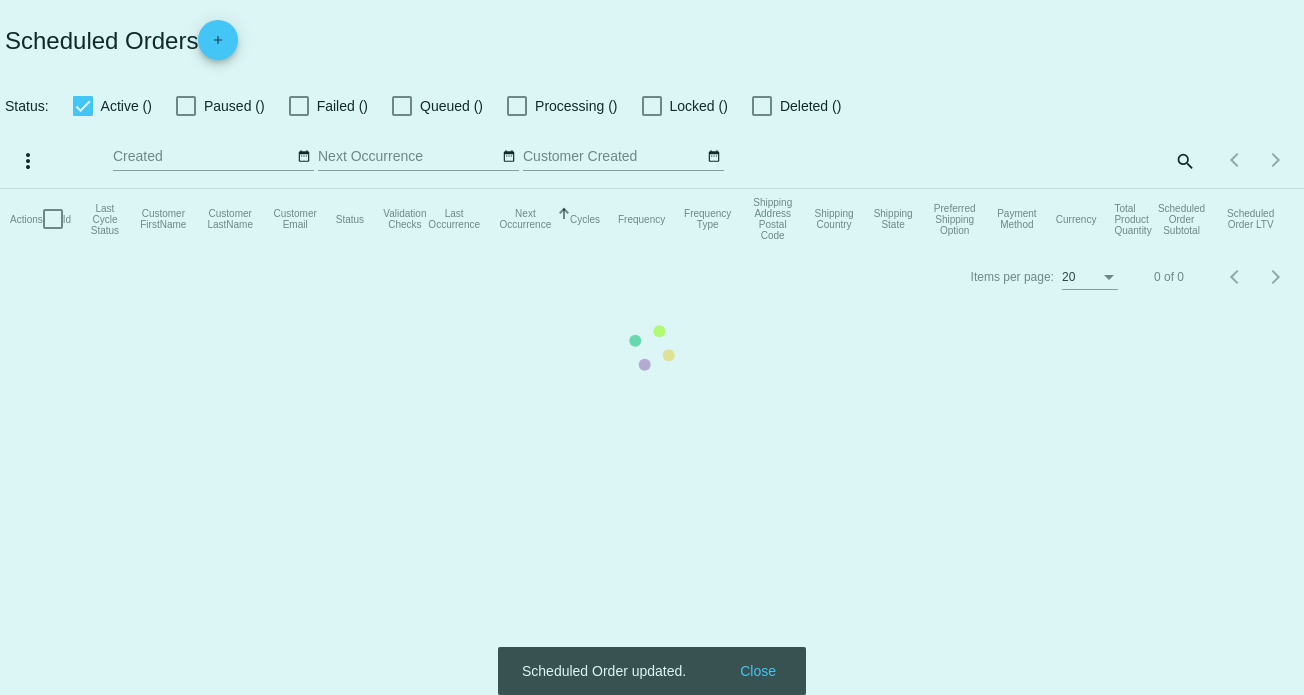 checkbox on "true" 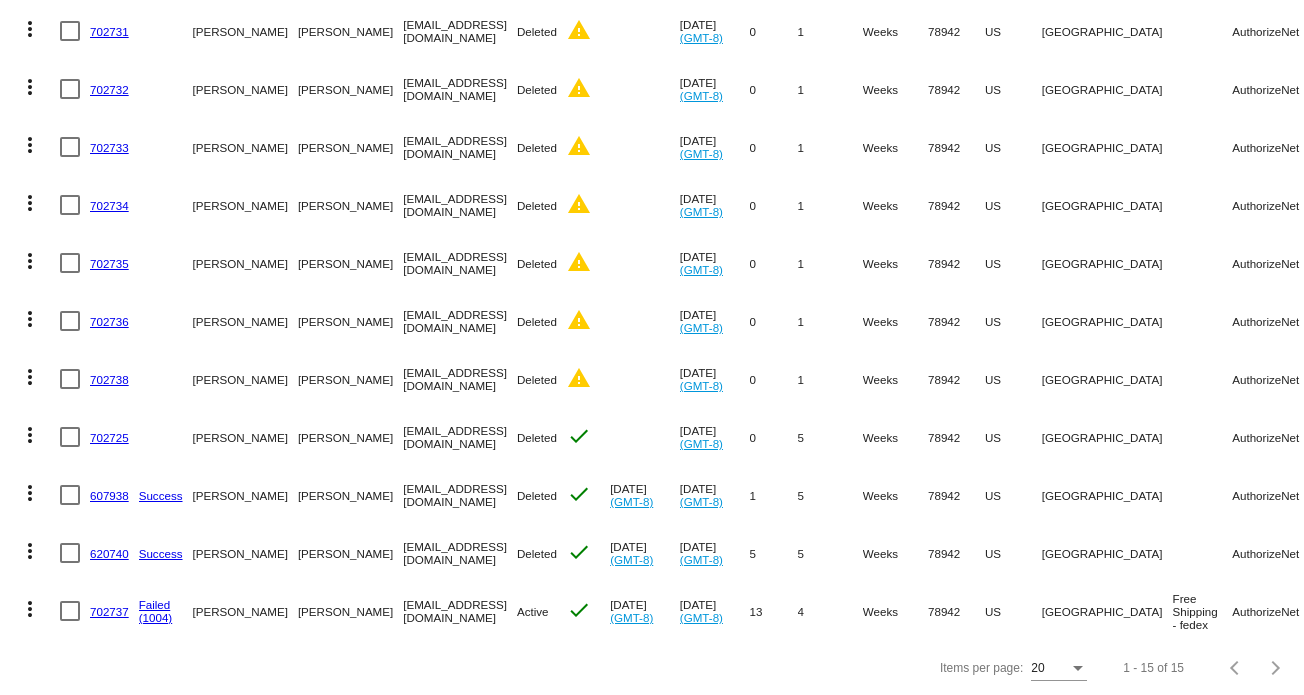scroll, scrollTop: 534, scrollLeft: 0, axis: vertical 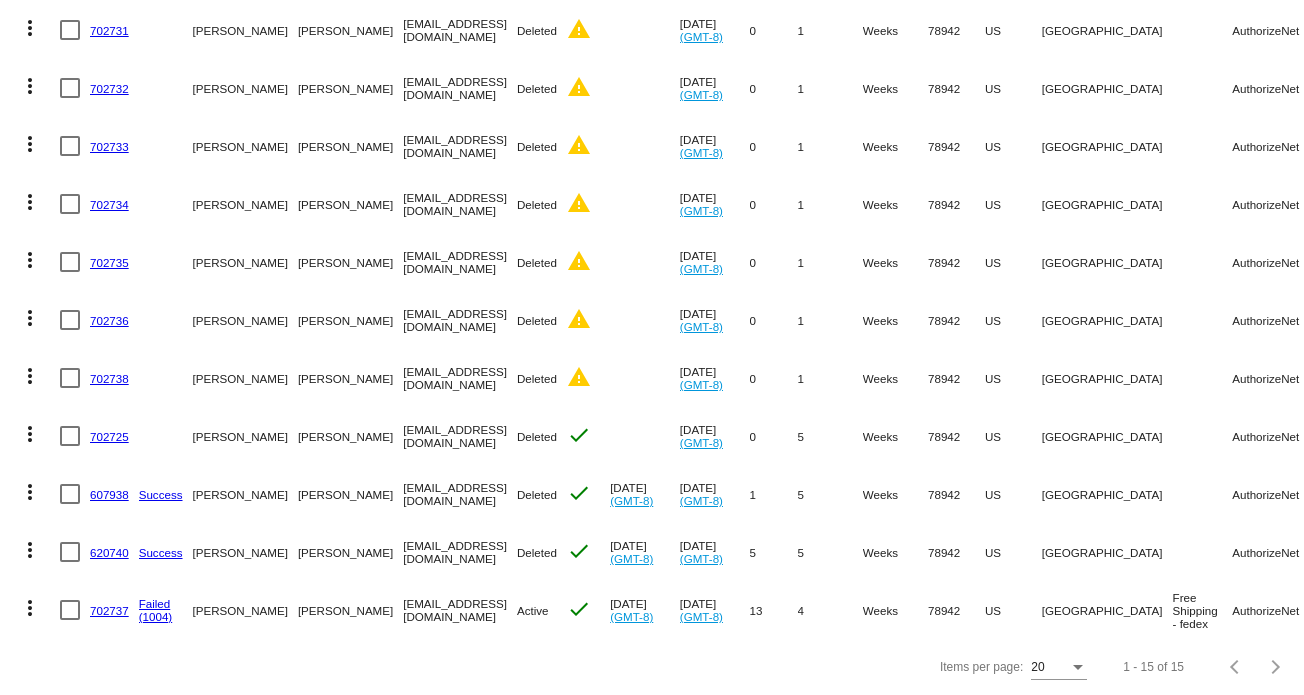 click on "more_vert" 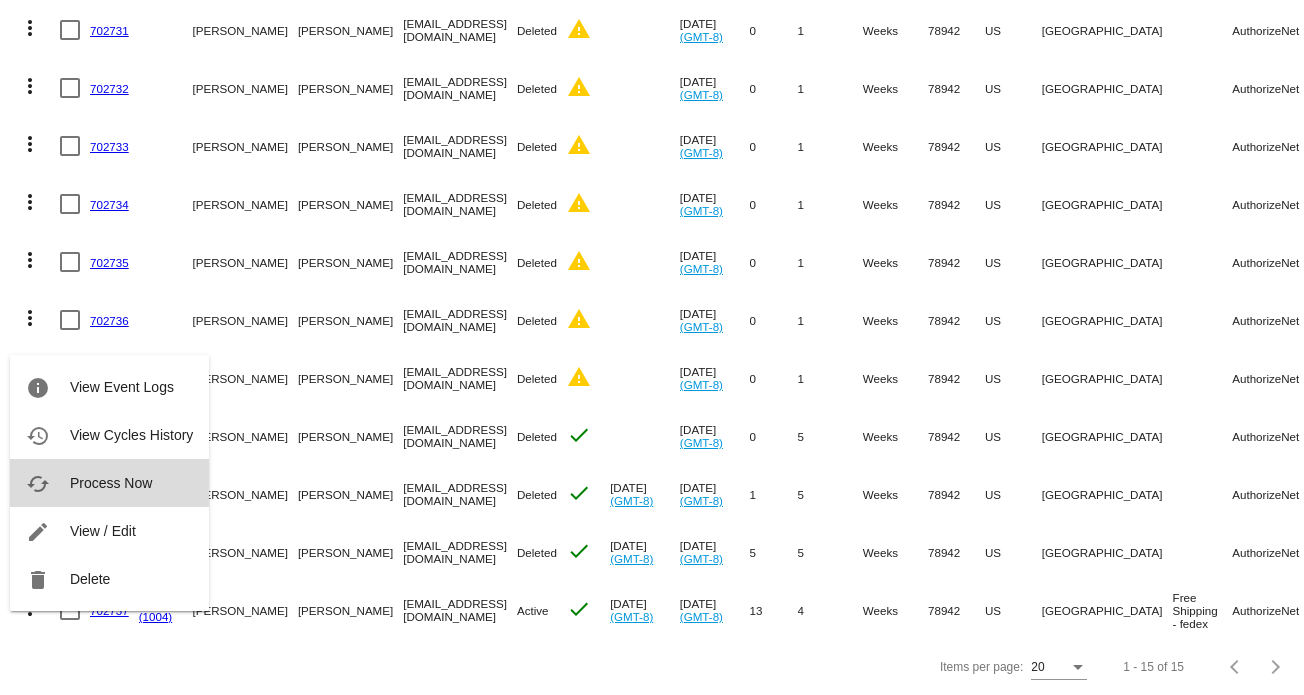click on "cached
Process Now" at bounding box center (109, 483) 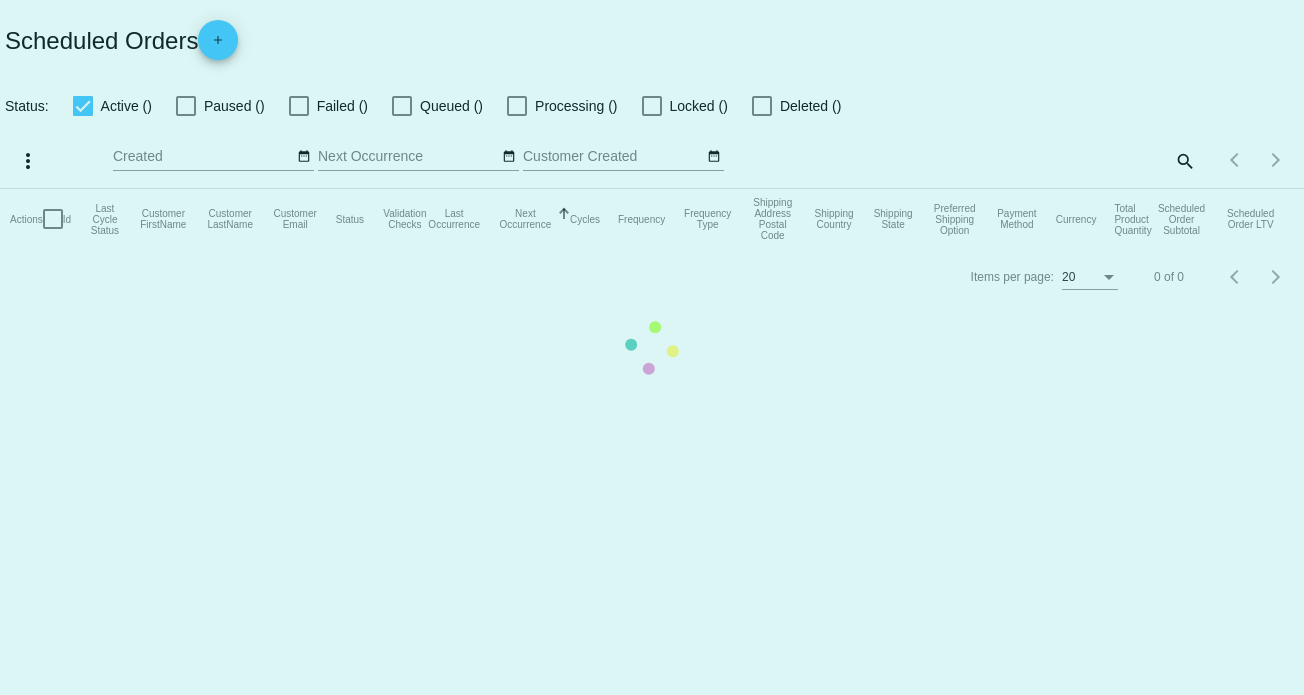 checkbox on "true" 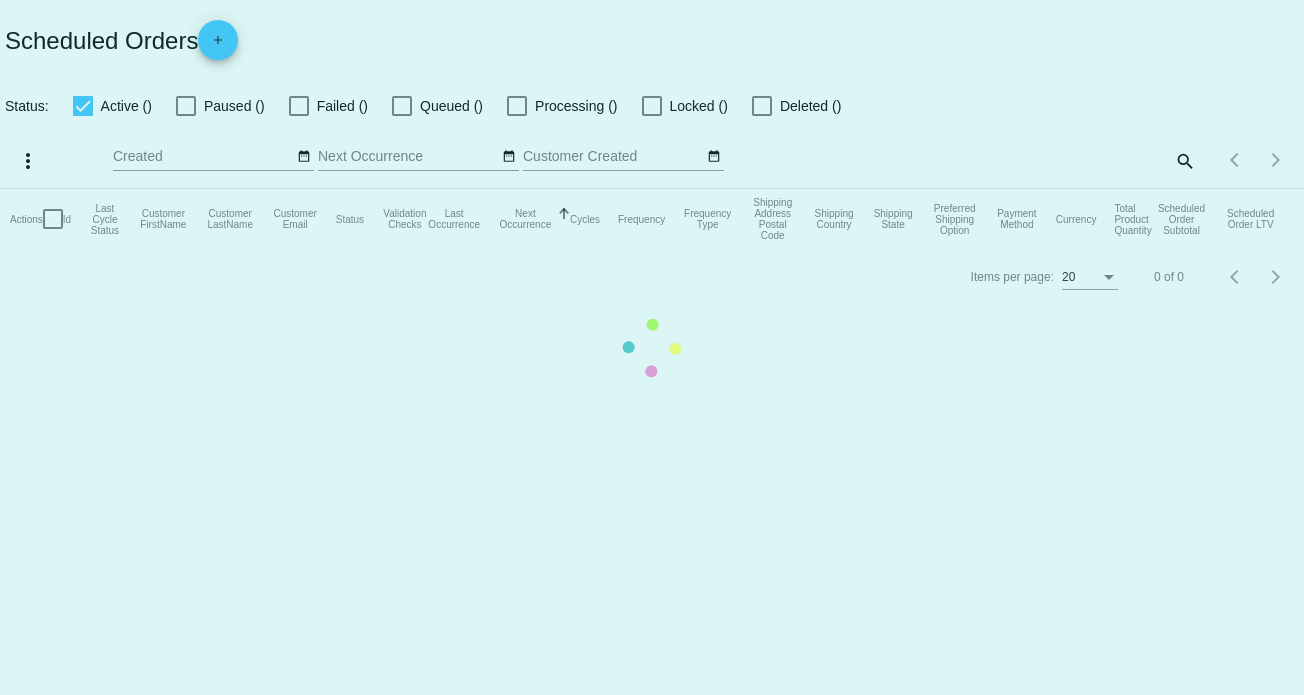checkbox on "true" 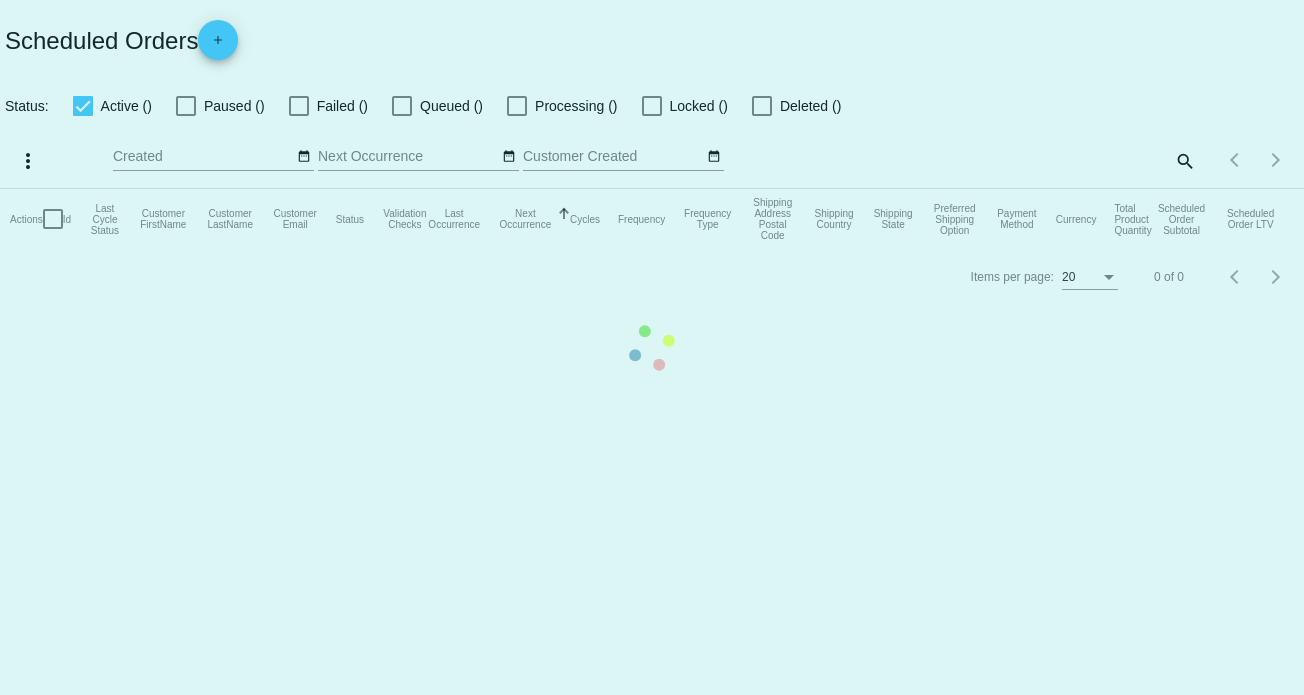 checkbox on "true" 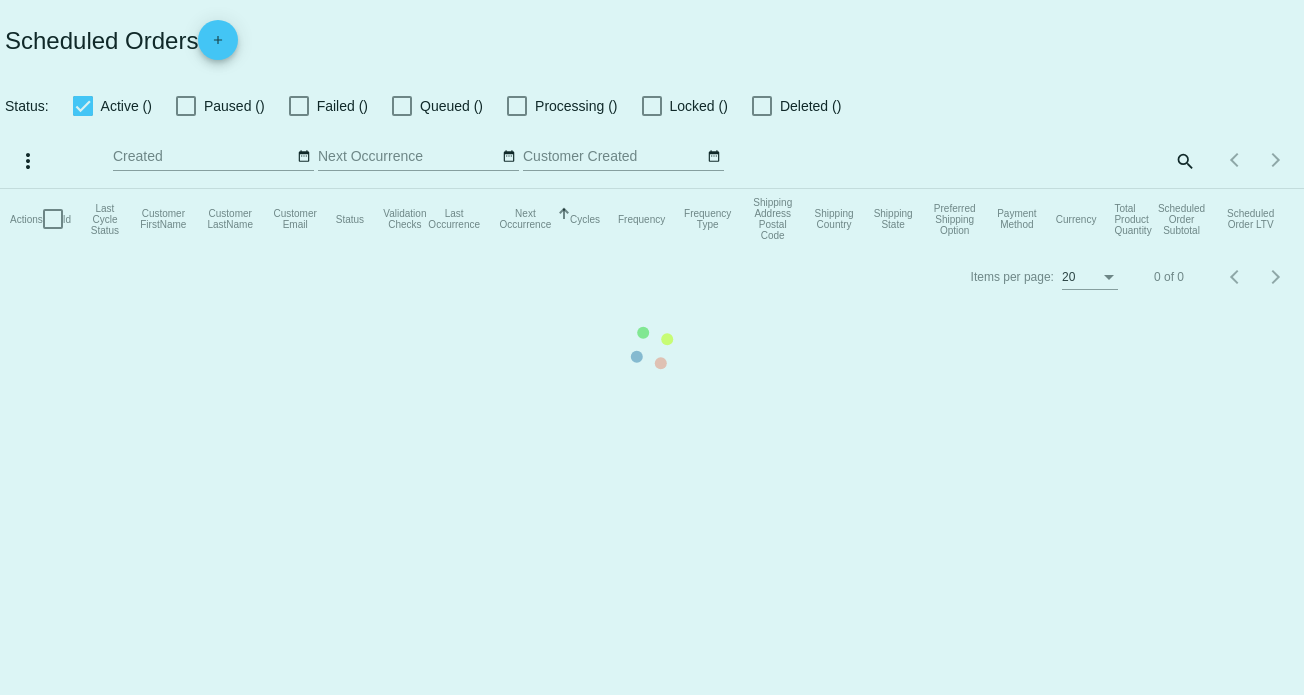 scroll, scrollTop: 0, scrollLeft: 0, axis: both 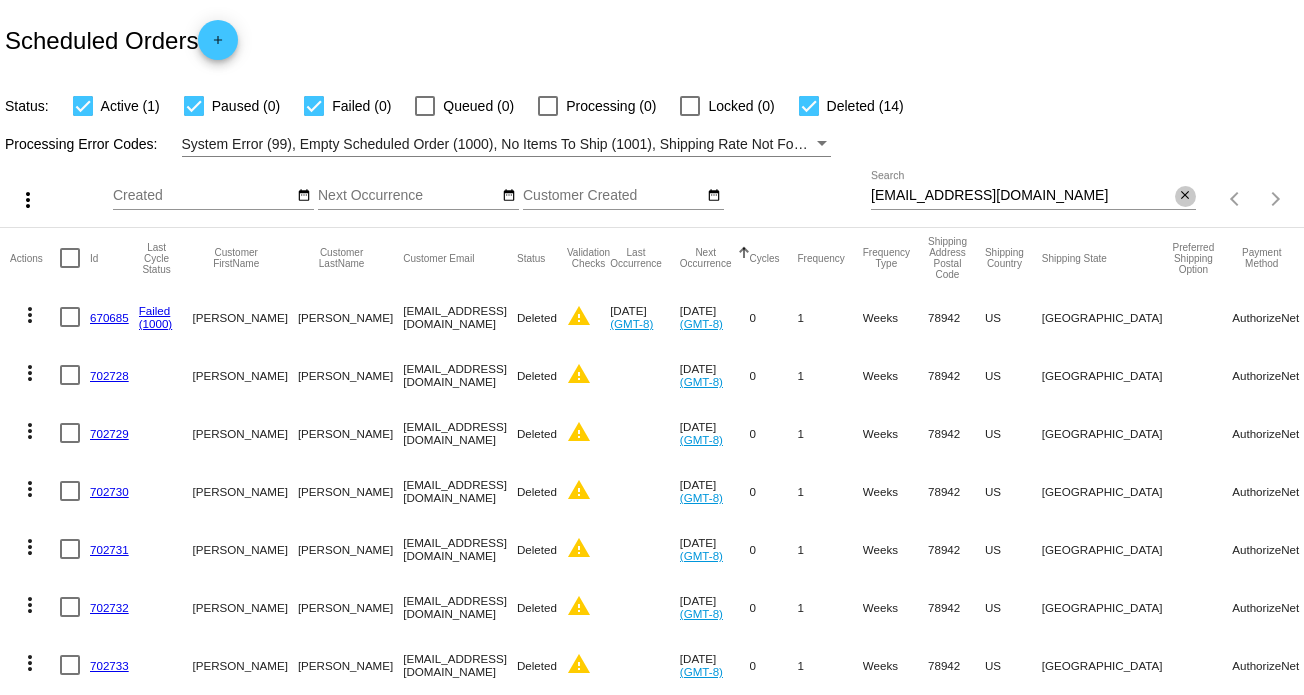 click on "close" 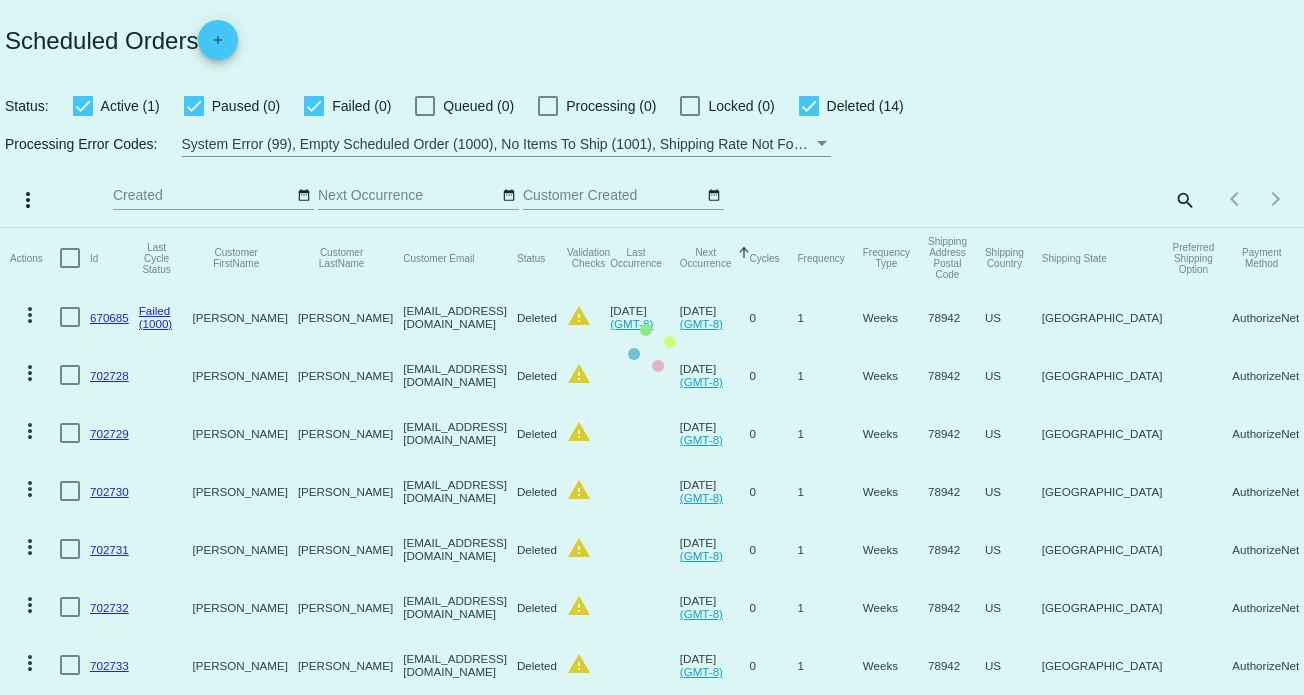 click on "Actions
Id   Last Cycle Status   Customer FirstName   Customer LastName   Customer Email   Status   Validation Checks   Last Occurrence   Next Occurrence   Sorted by NextOccurrenceUtc ascending  Cycles   Frequency   Frequency Type   Shipping Address Postal Code
Shipping Country
Shipping State
Preferred Shipping Option
Payment Method   Currency   Total Product Quantity   Scheduled Order Subtotal
Scheduled Order LTV
more_vert
670685
Failed
(1000)
[PERSON_NAME]
[EMAIL_ADDRESS][DOMAIN_NAME]
Deleted
warning
[DATE]
(GMT-8)
[DATE]
(GMT-8)
0  1  Weeks  78942  [GEOGRAPHIC_DATA]  [GEOGRAPHIC_DATA]    AuthorizeNet  USD  0  [PERSON_NAME]
more_vert" 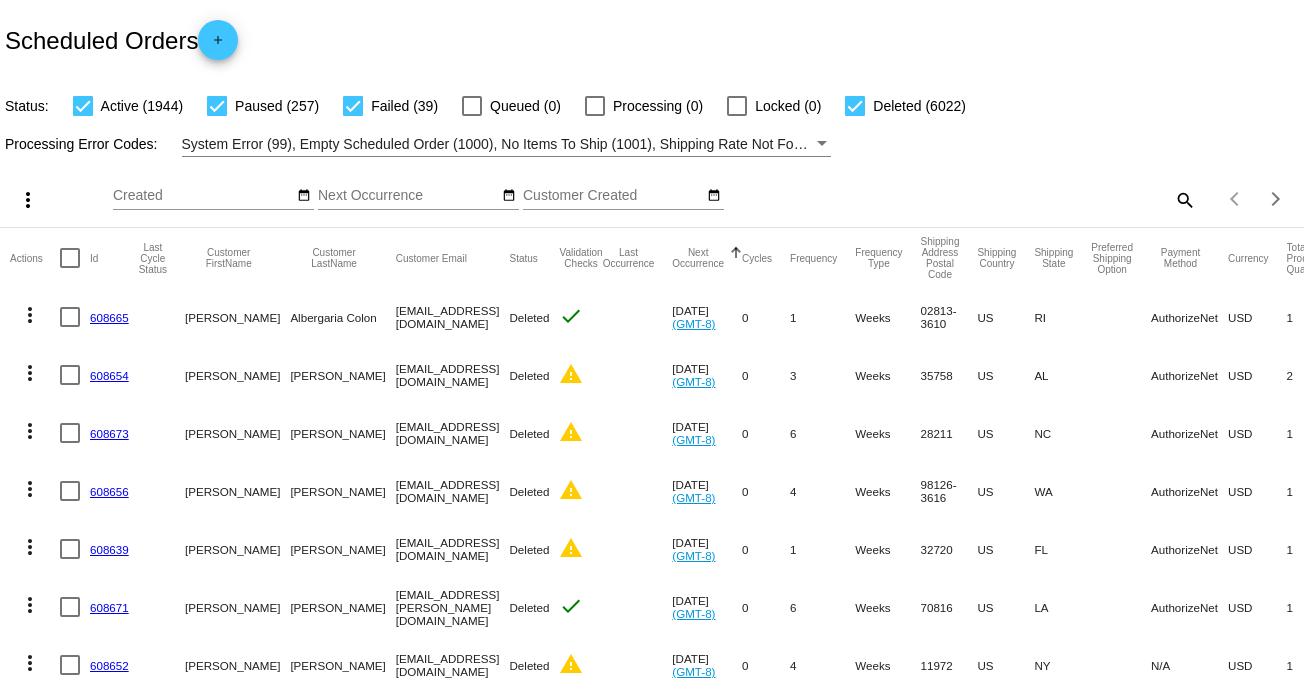 click on "search" 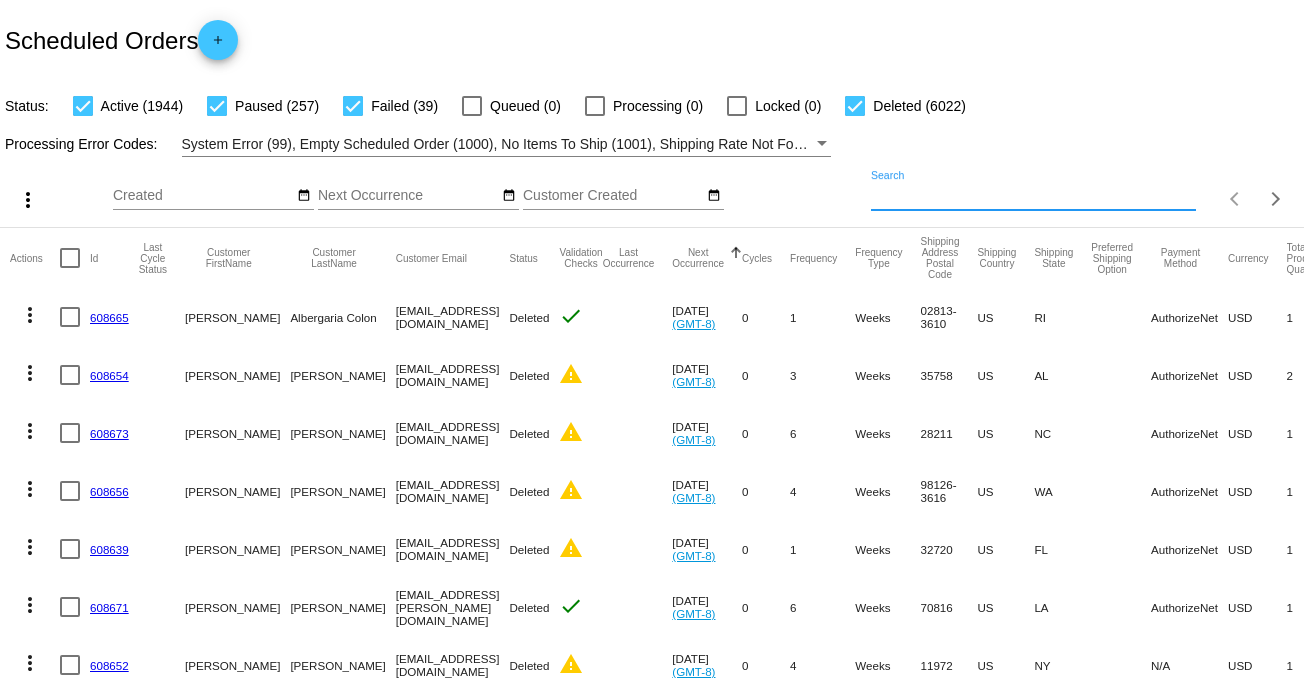 click on "Search" at bounding box center (1033, 196) 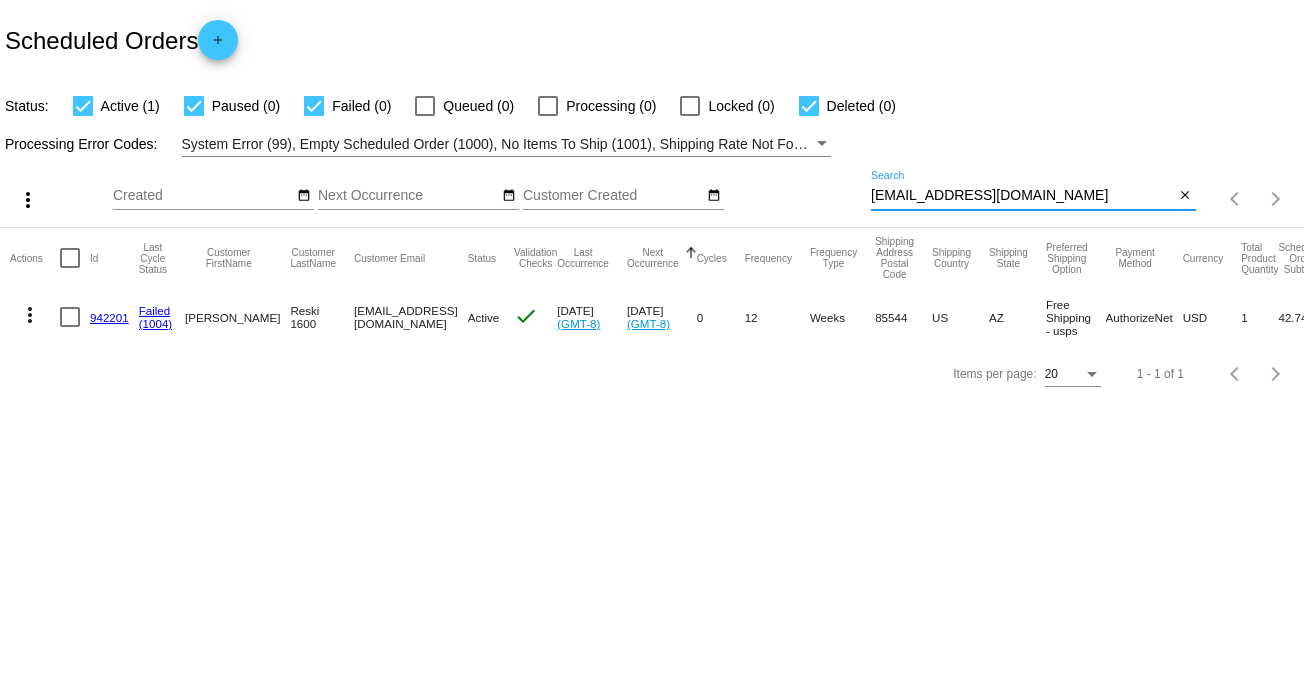 type on "[EMAIL_ADDRESS][DOMAIN_NAME]" 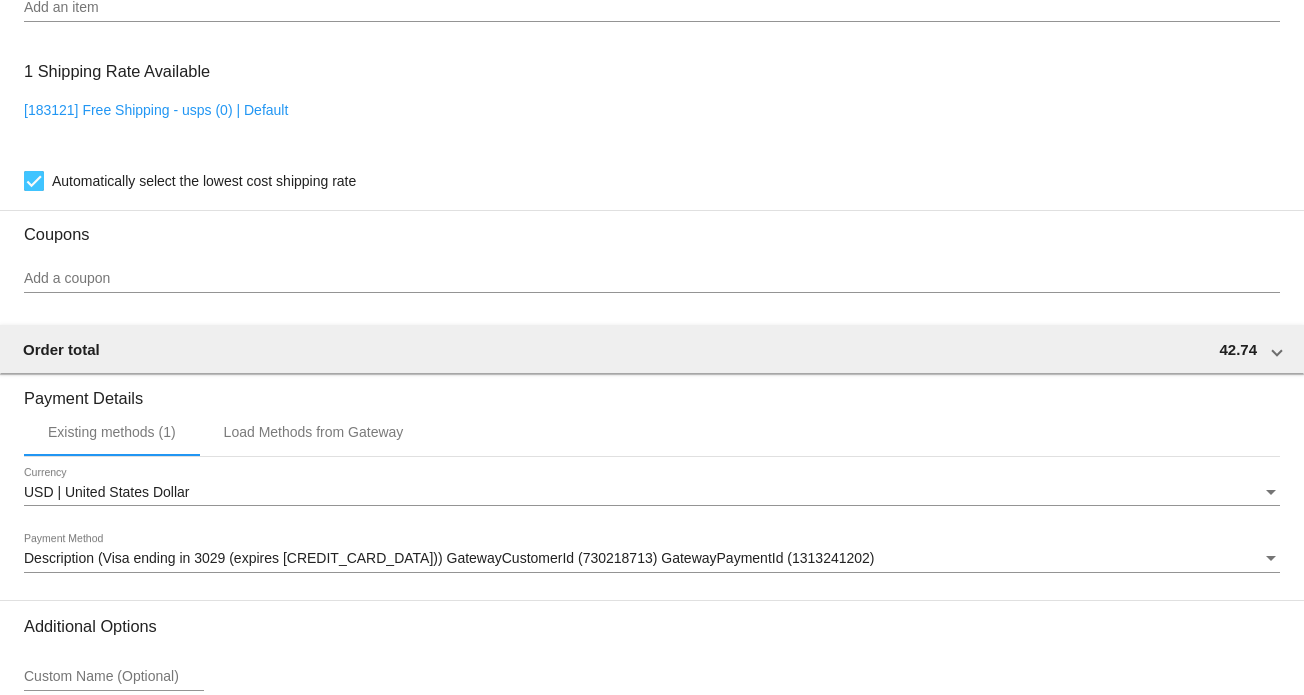 scroll, scrollTop: 1700, scrollLeft: 0, axis: vertical 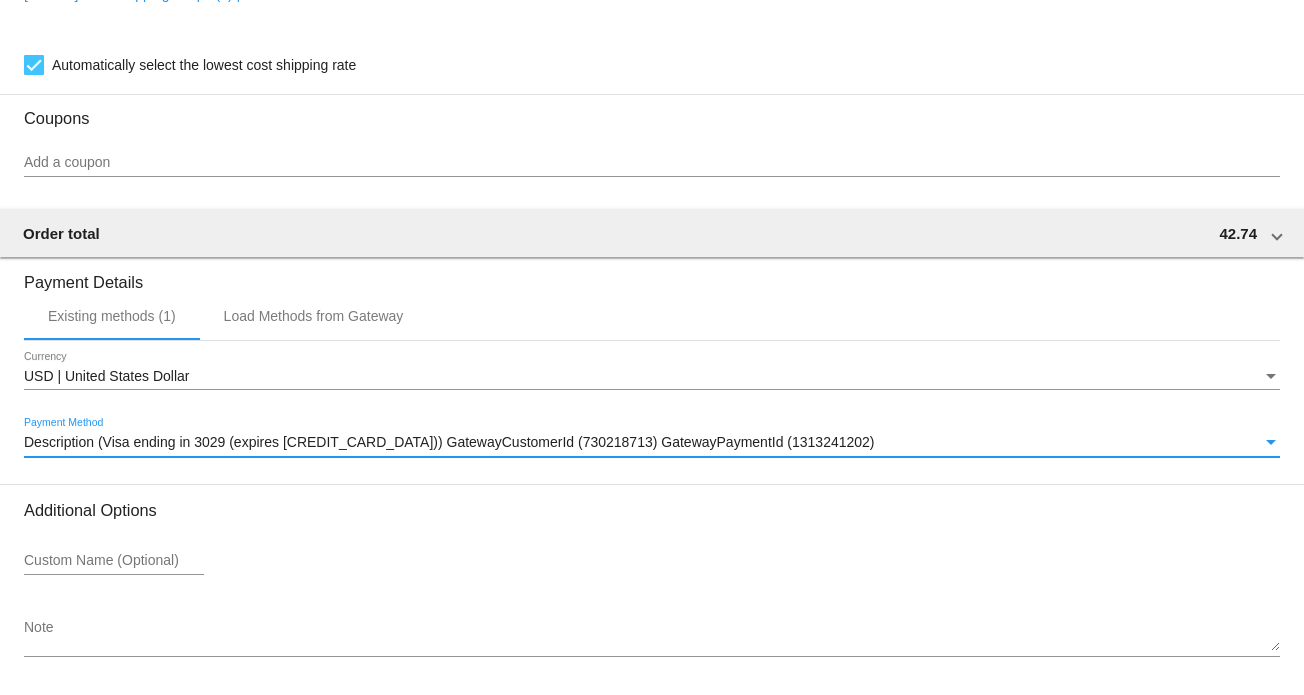 click on "Description (Visa ending in 3029 (expires [CREDIT_CARD_DATA])) GatewayCustomerId (730218713)
GatewayPaymentId (1313241202)" at bounding box center [449, 442] 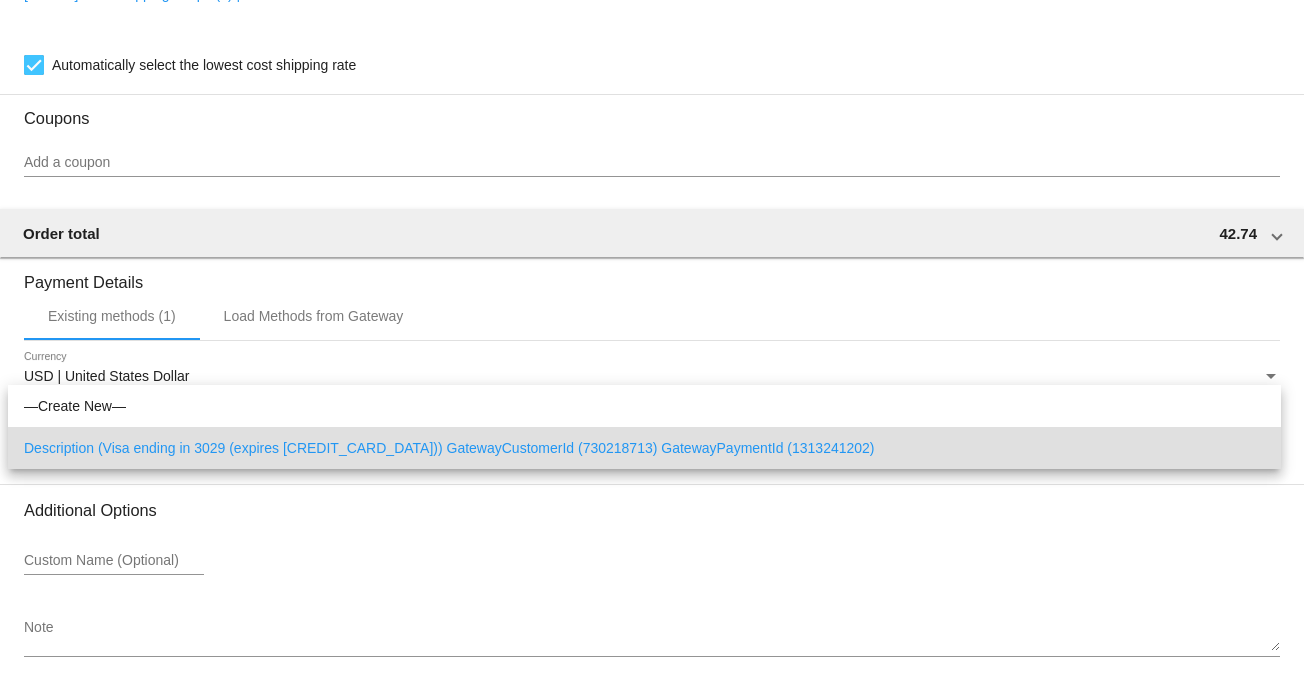 click on "Description (Visa ending in 3029 (expires [CREDIT_CARD_DATA])) GatewayCustomerId (730218713)
GatewayPaymentId (1313241202)" at bounding box center [644, 448] 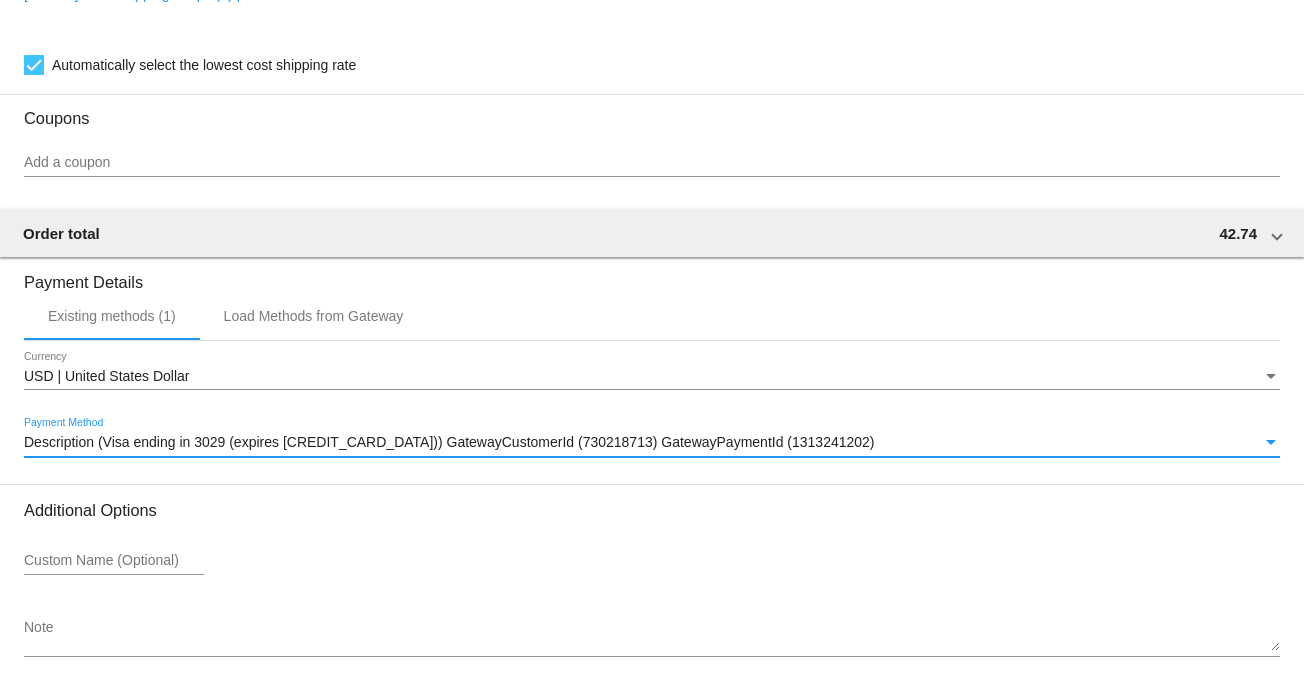 scroll, scrollTop: 1777, scrollLeft: 0, axis: vertical 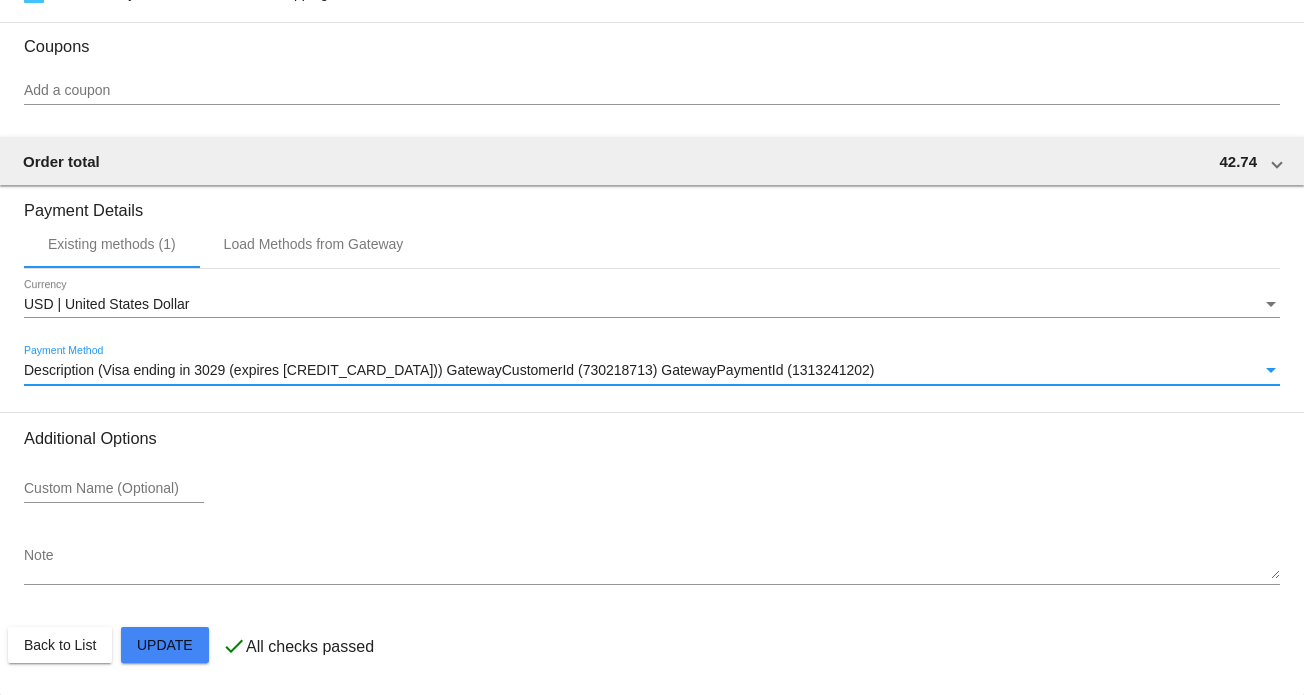 click on "Back to List
Update" 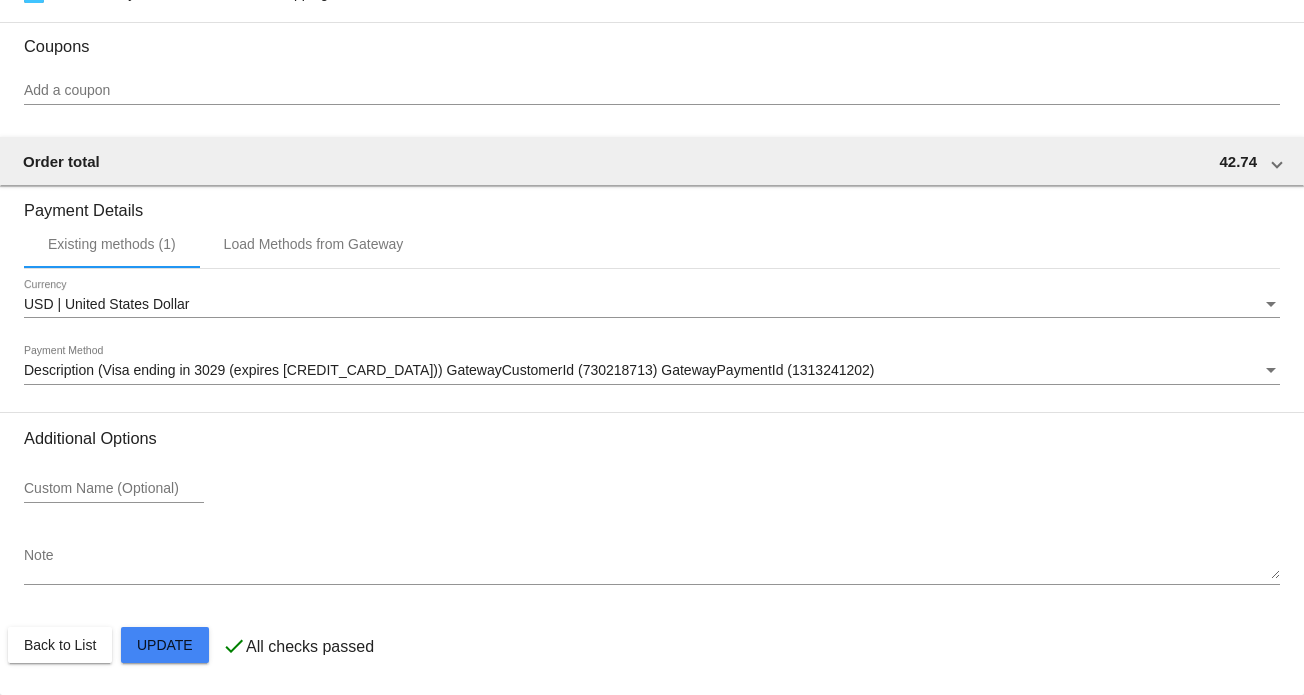 click on "Customer
5781884: [PERSON_NAME] 1600
[EMAIL_ADDRESS][DOMAIN_NAME]
Customer Shipping
Enter Shipping Address Select A Saved Address (0)
[PERSON_NAME]
Shipping First Name
Reski 1600
Shipping Last Name
[GEOGRAPHIC_DATA] | [GEOGRAPHIC_DATA]
Shipping Country
[STREET_ADDRESS]
[STREET_ADDRESS]
[GEOGRAPHIC_DATA]
AZ | [US_STATE]
Shipping State
85544
Shipping Postcode
Scheduled Order Details
Frequency:
Every 12 weeks
Active
Status" 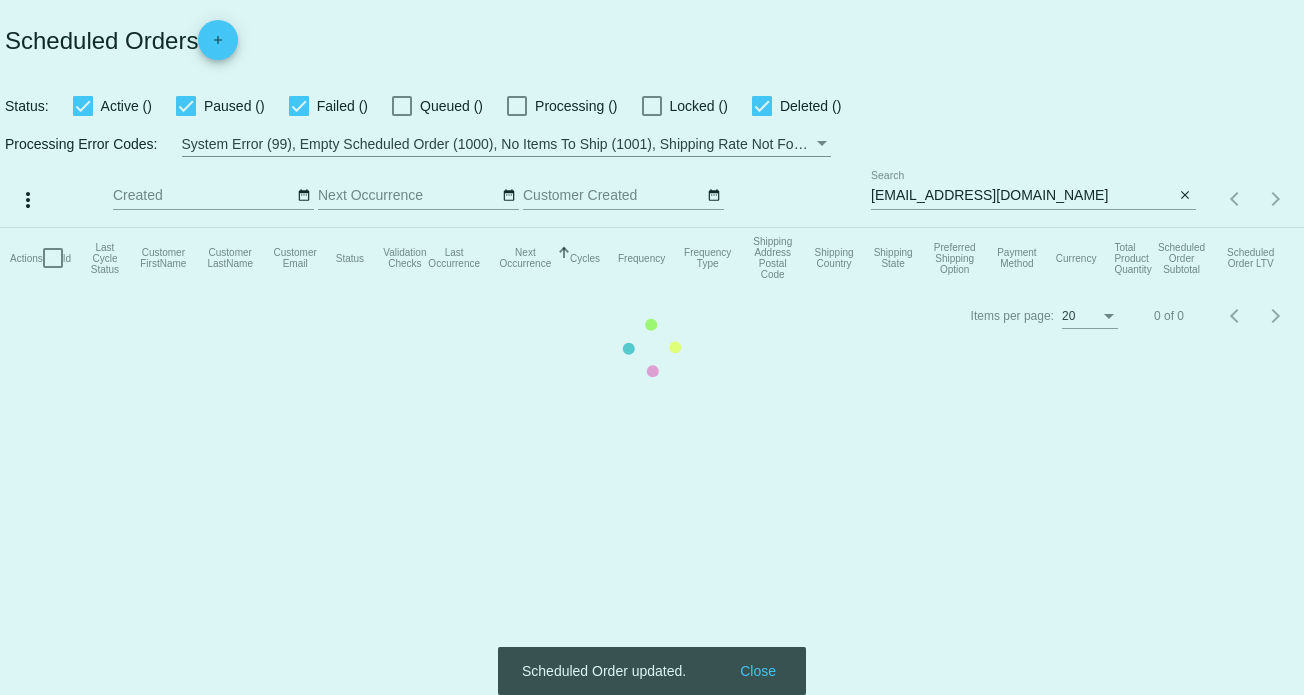 scroll, scrollTop: 0, scrollLeft: 0, axis: both 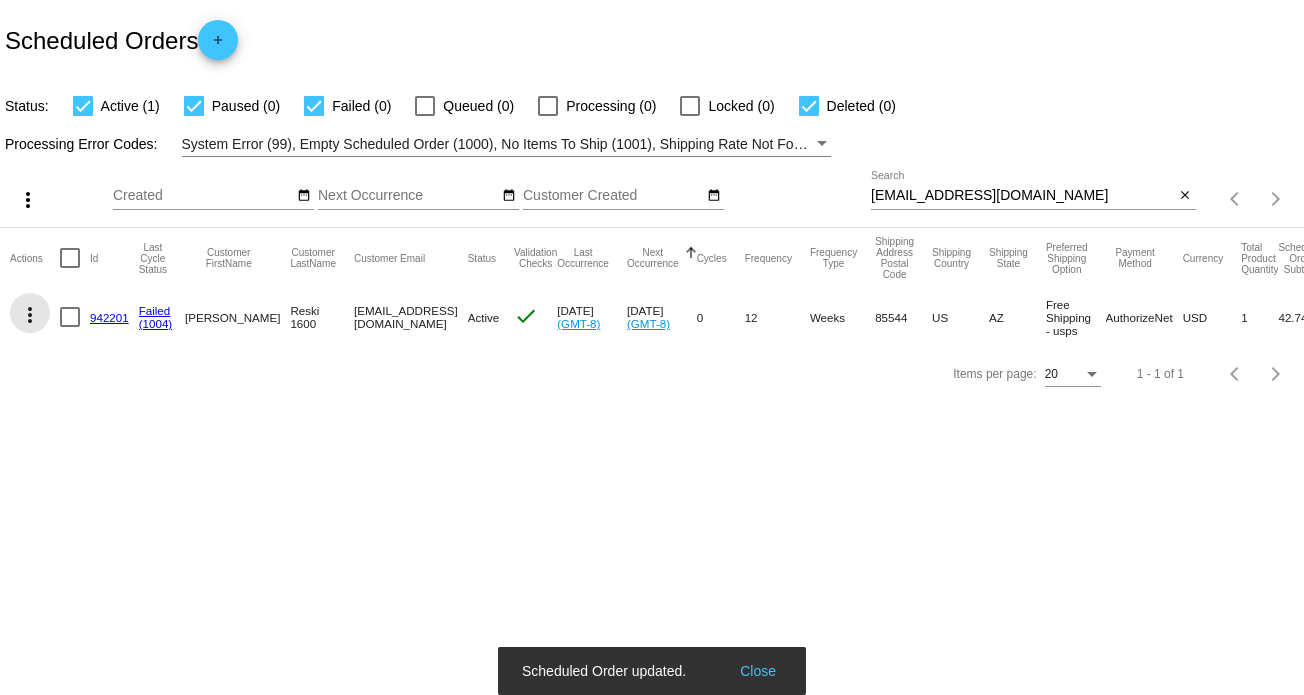 click on "more_vert" 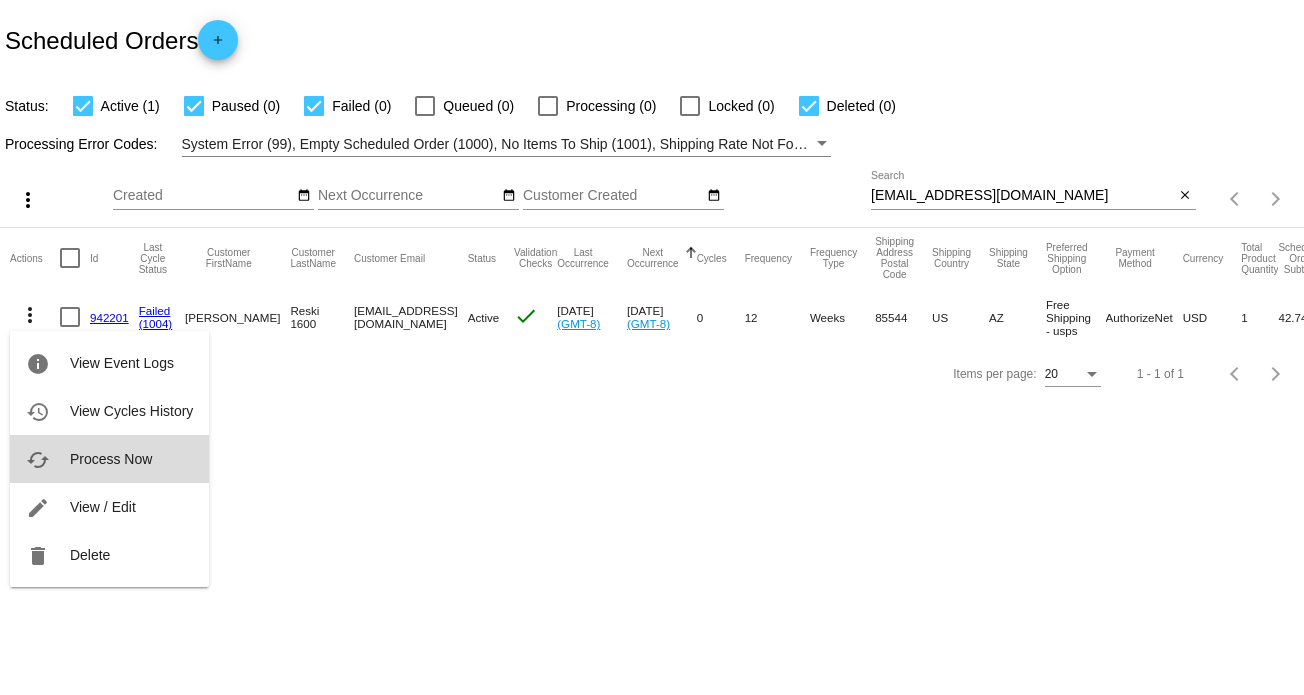 click on "cached
Process Now" at bounding box center (109, 459) 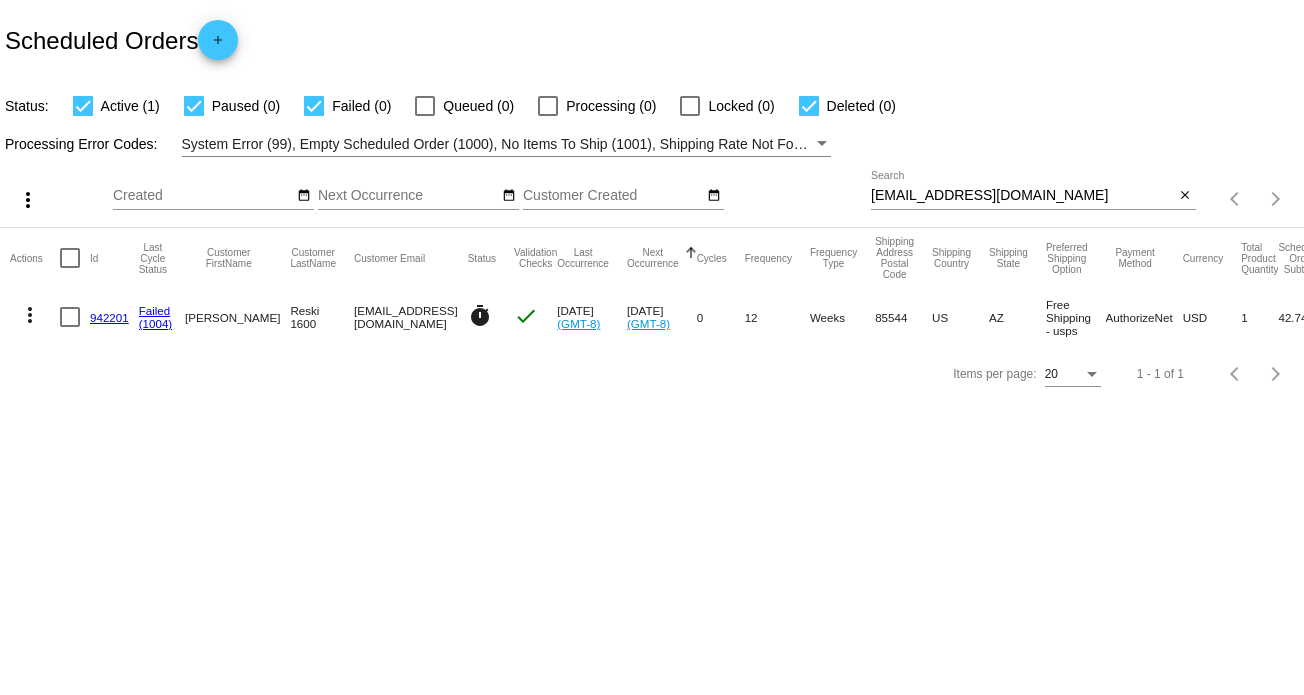 click on "942201" 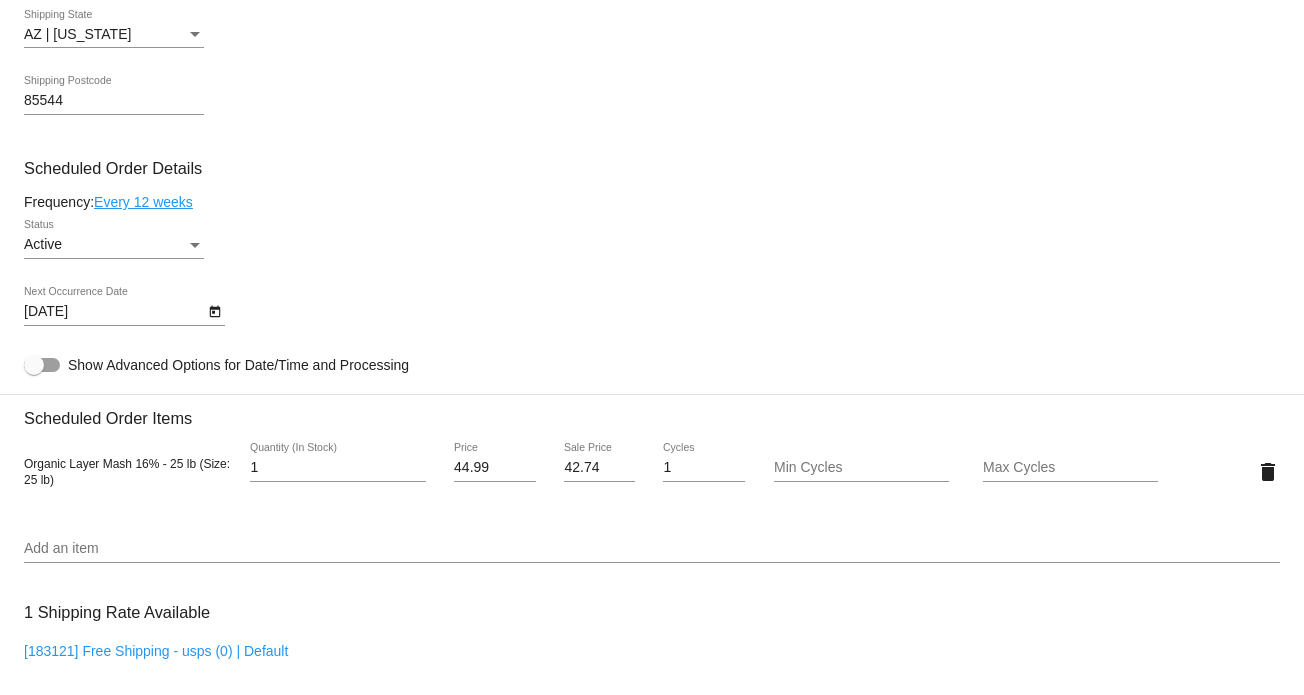 scroll, scrollTop: 1100, scrollLeft: 0, axis: vertical 